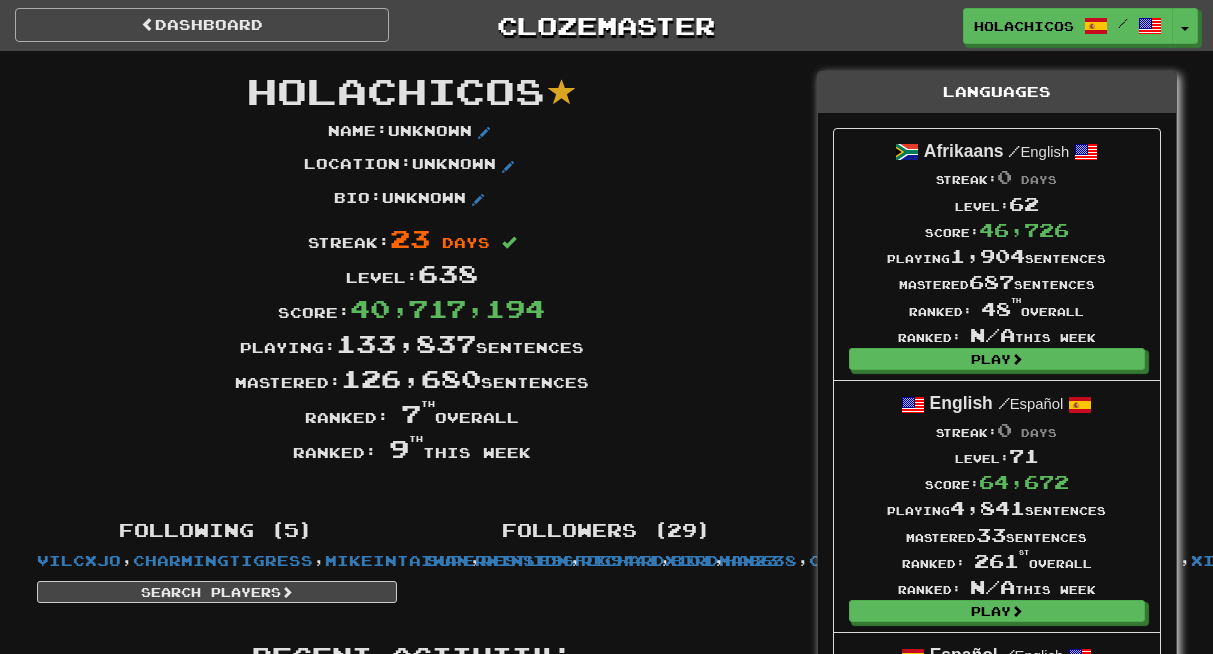 scroll, scrollTop: 0, scrollLeft: 0, axis: both 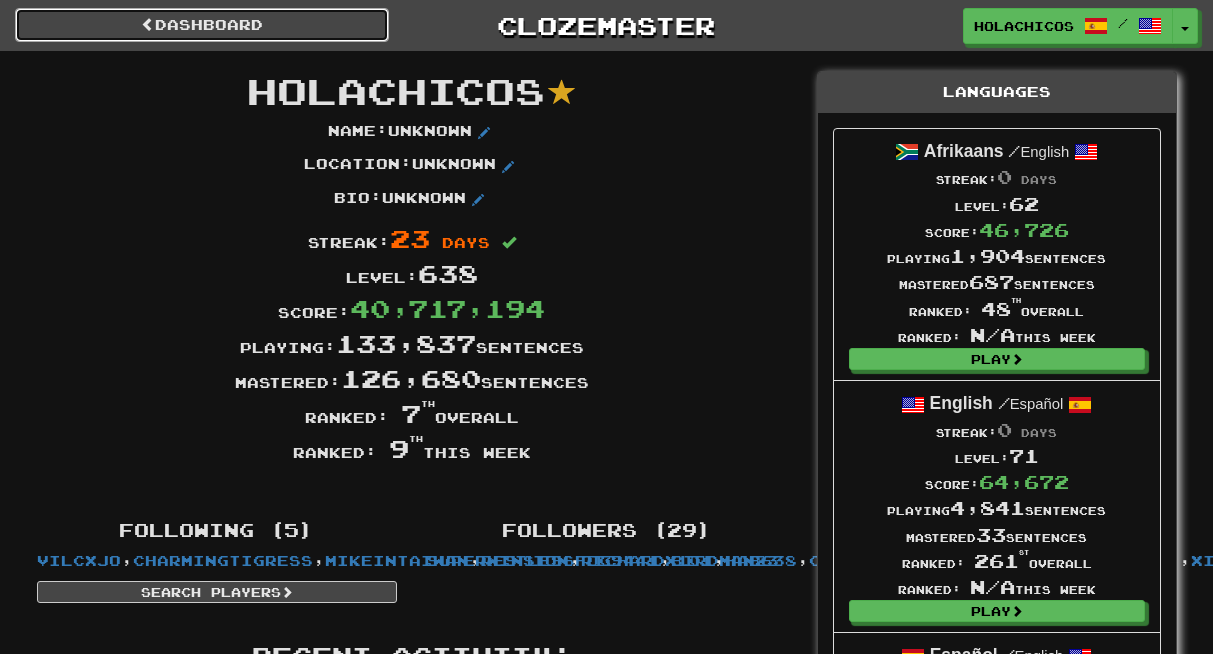click on "Dashboard" at bounding box center [202, 25] 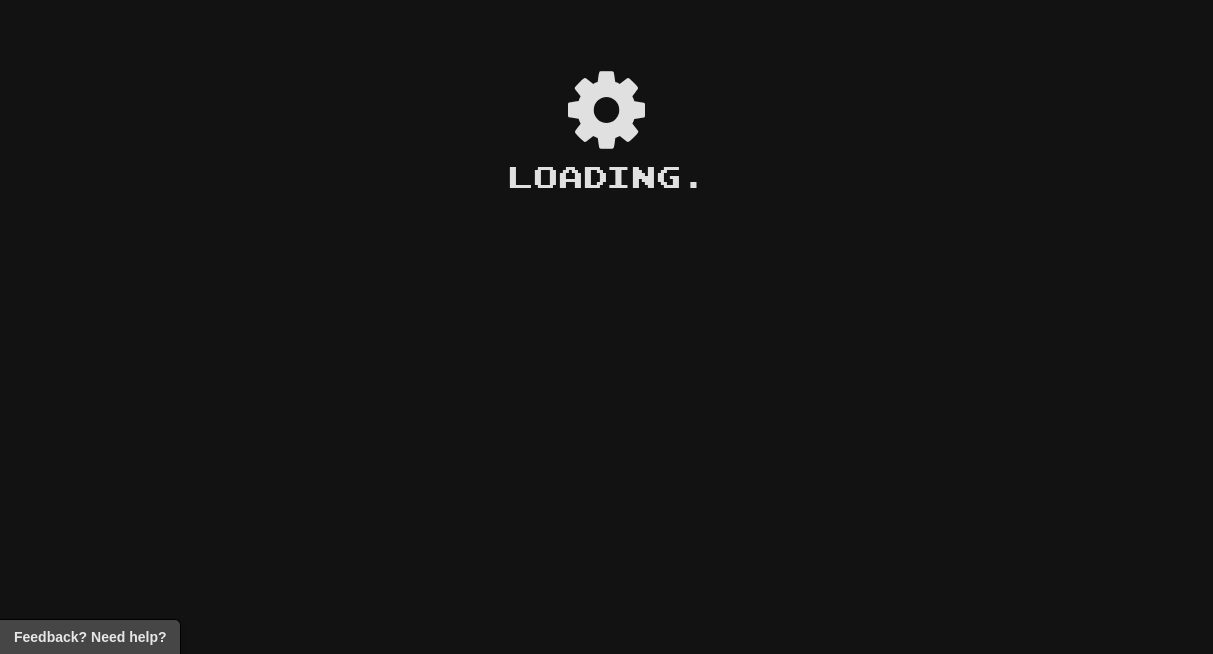 scroll, scrollTop: 0, scrollLeft: 0, axis: both 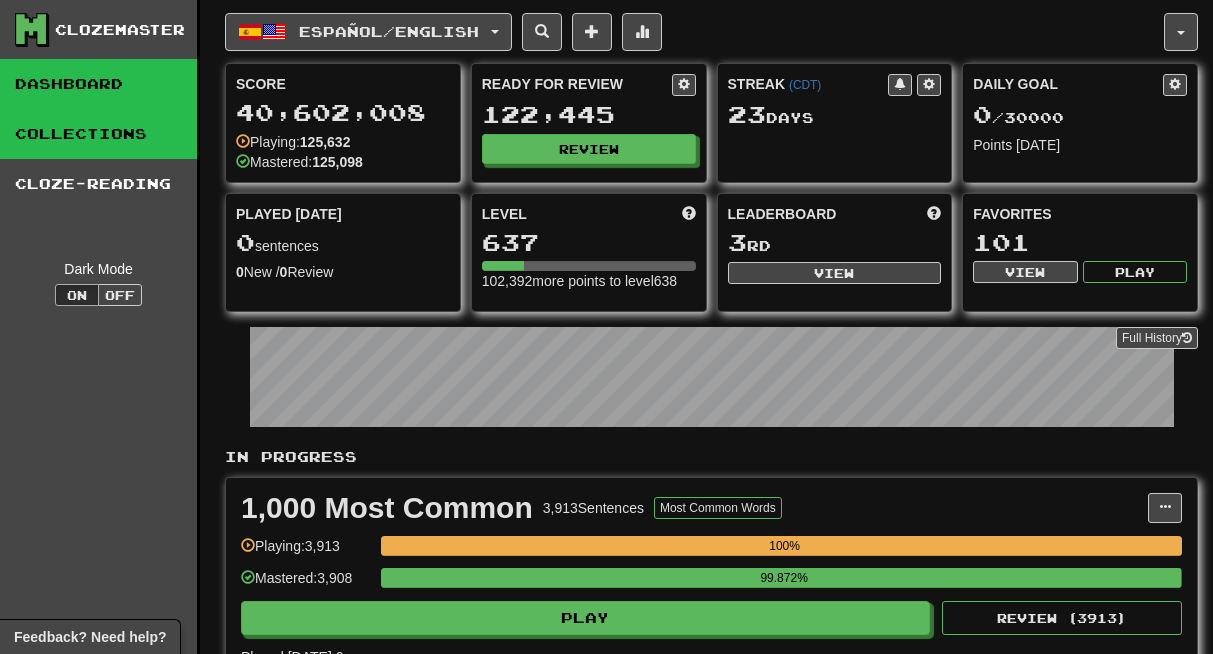 click on "Collections" at bounding box center [98, 134] 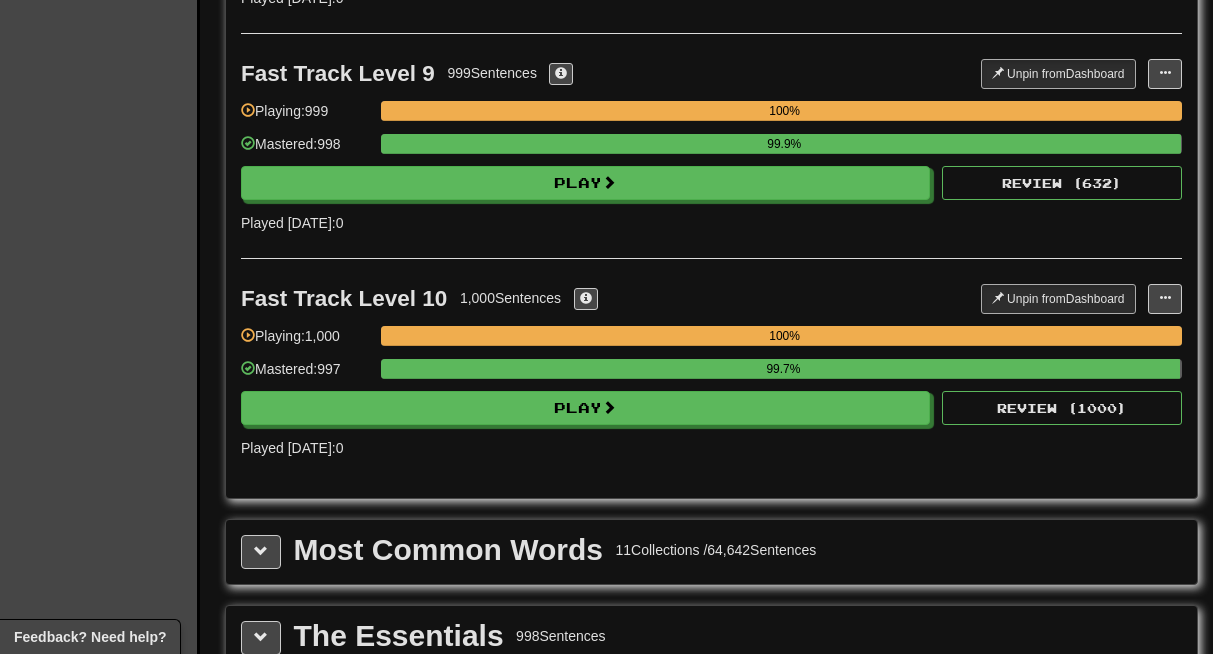 scroll, scrollTop: 1944, scrollLeft: 0, axis: vertical 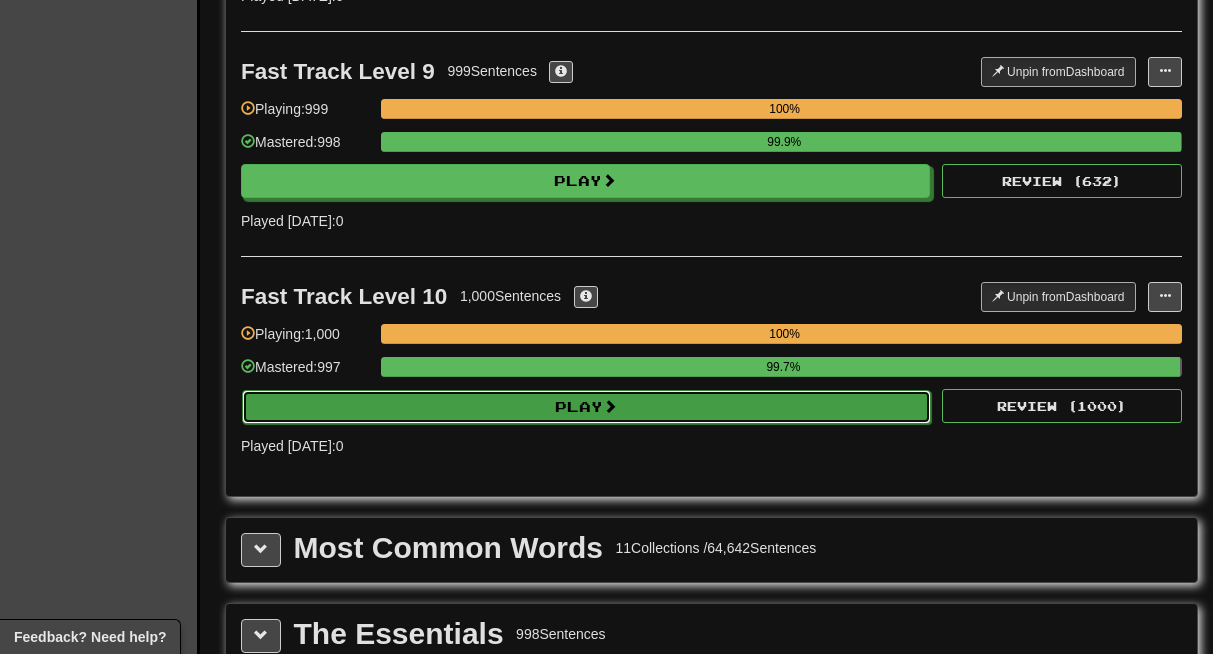 click on "Play" at bounding box center (586, 407) 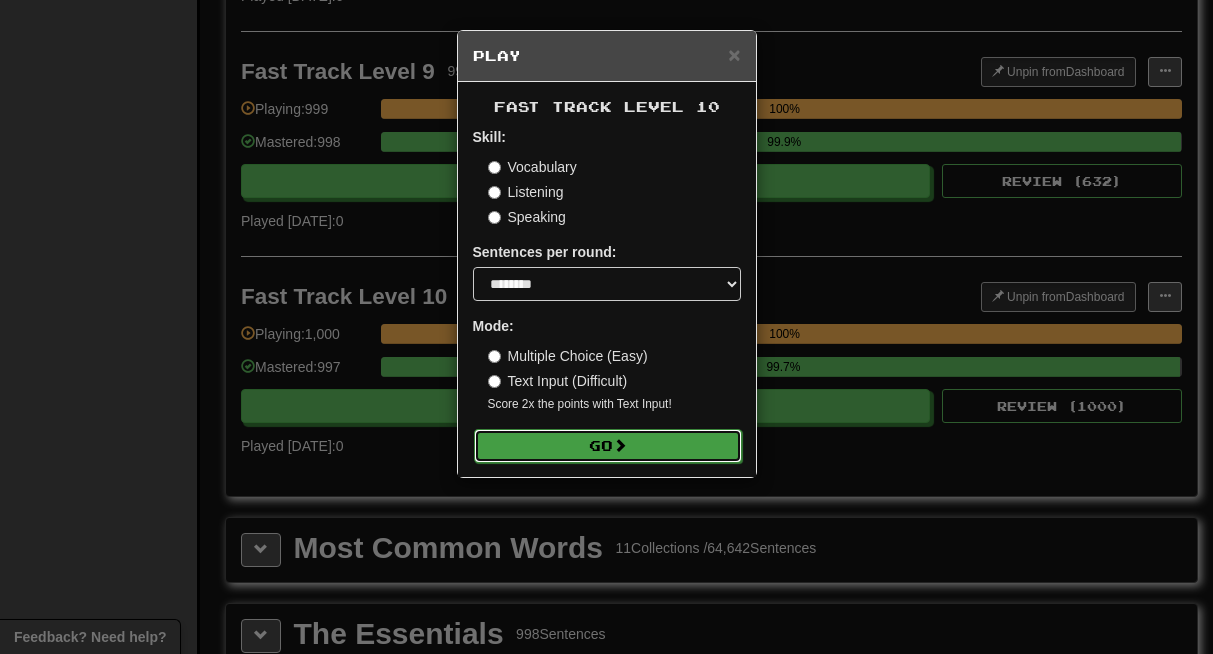 click on "Go" at bounding box center (608, 446) 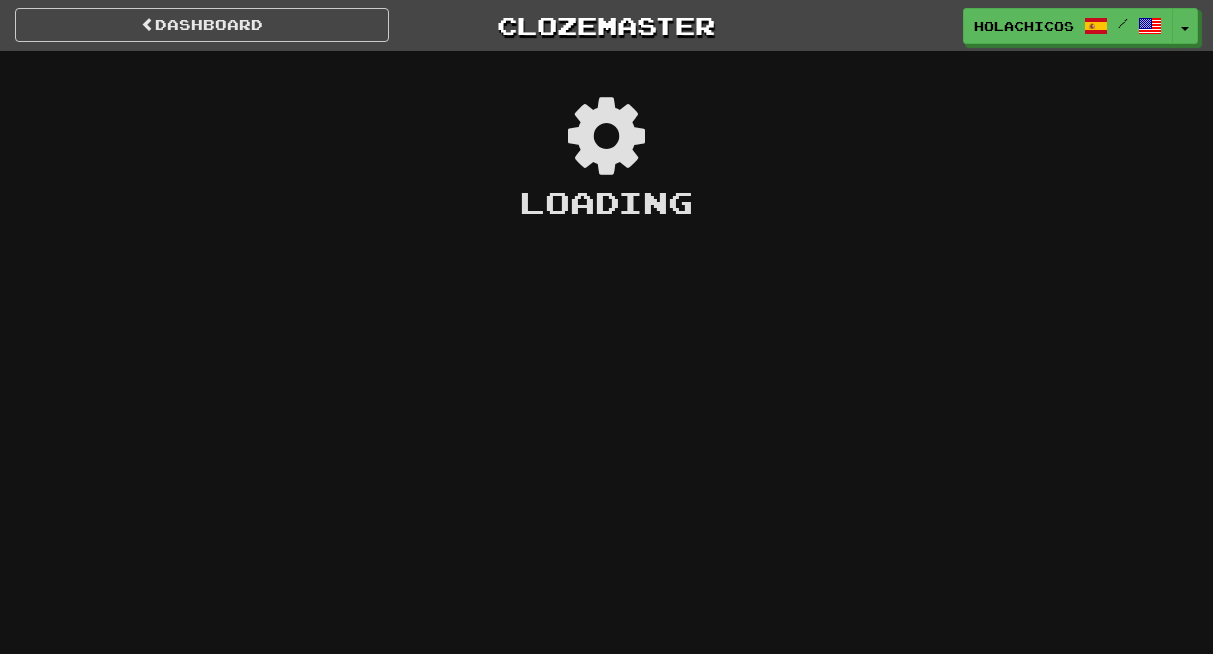 scroll, scrollTop: 0, scrollLeft: 0, axis: both 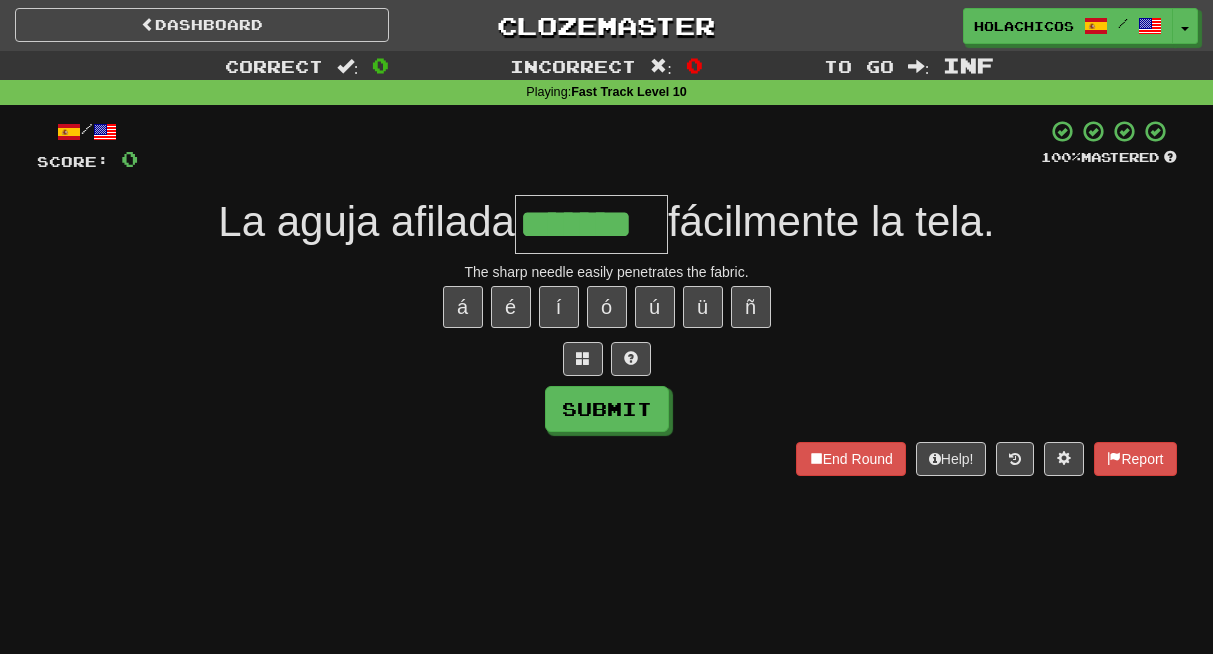 type on "*******" 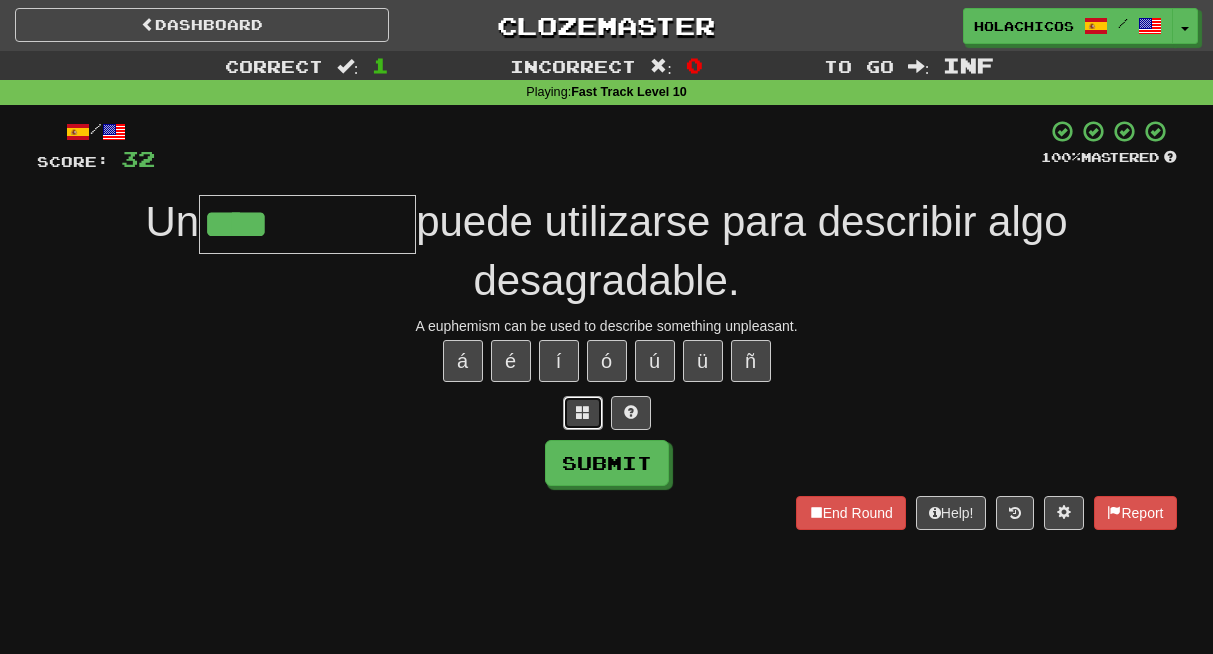 click at bounding box center (583, 412) 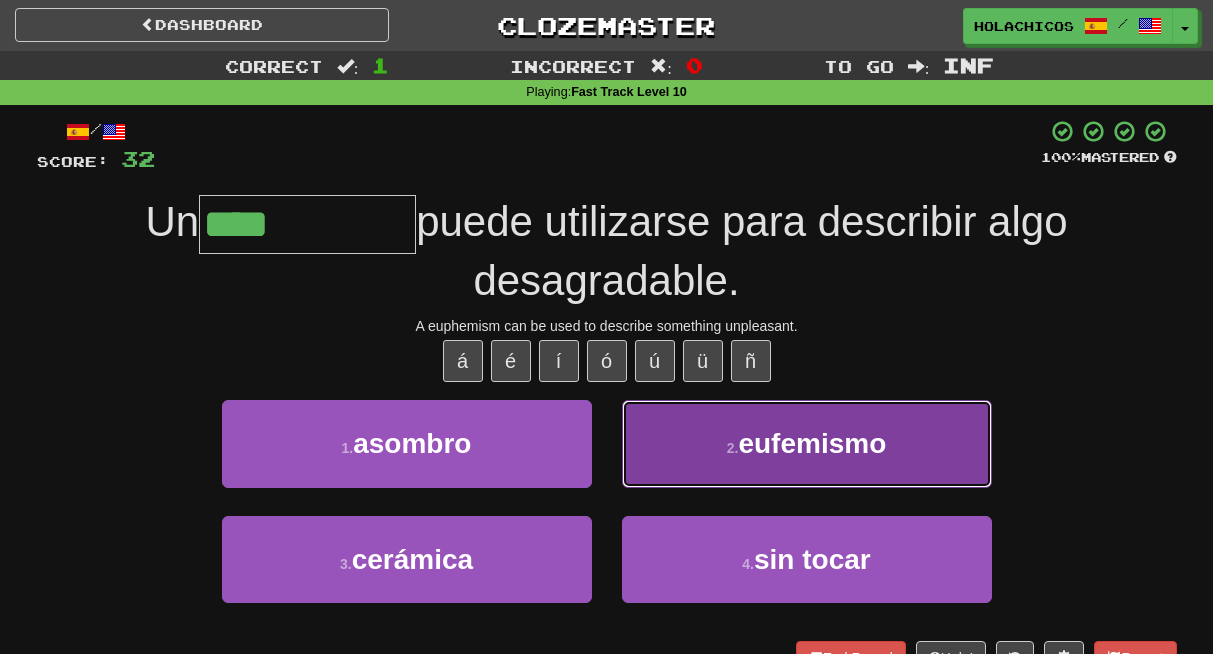 click on "eufemismo" at bounding box center (812, 443) 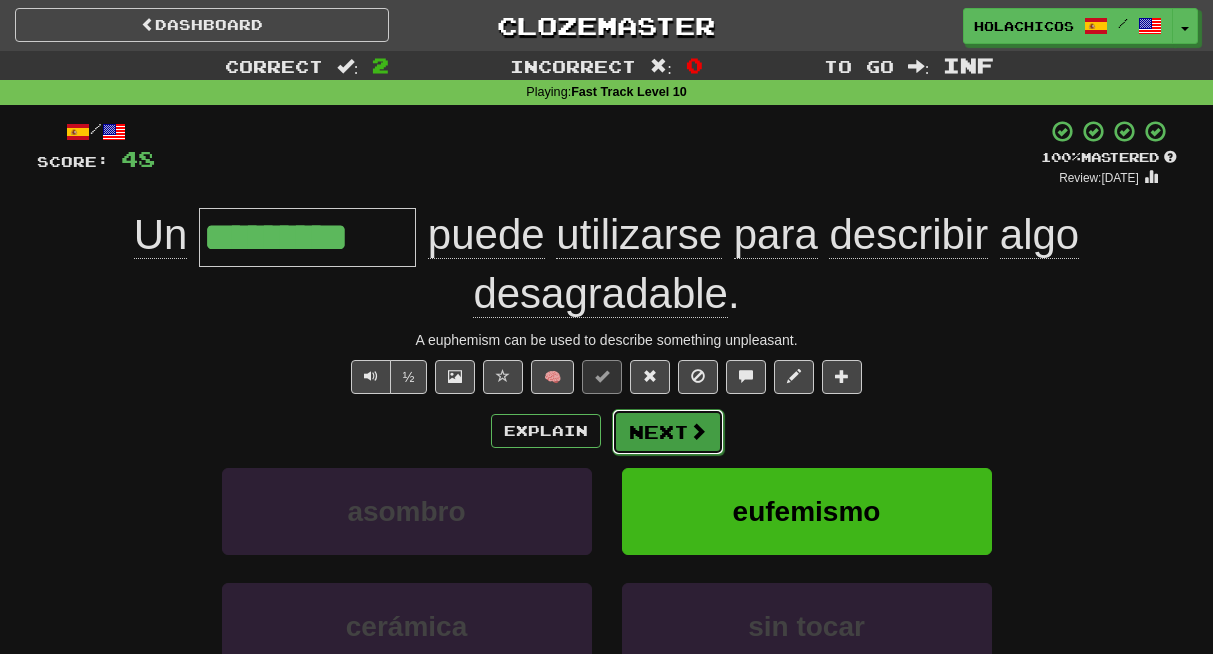 click on "Next" at bounding box center (668, 432) 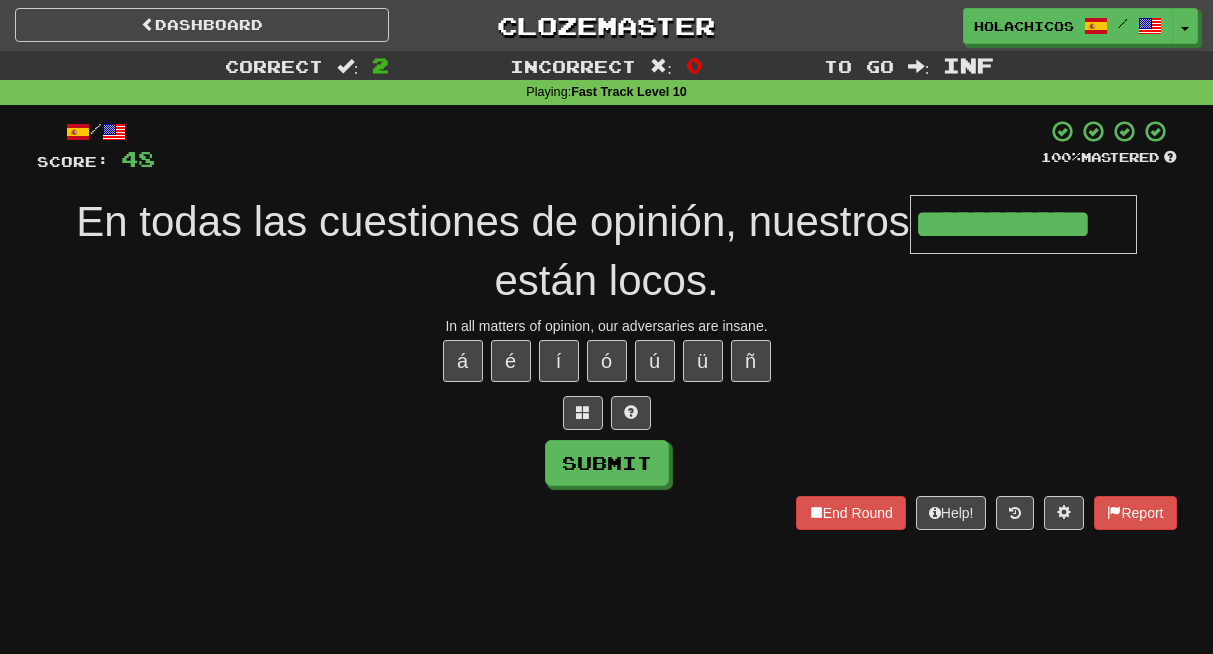 type on "**********" 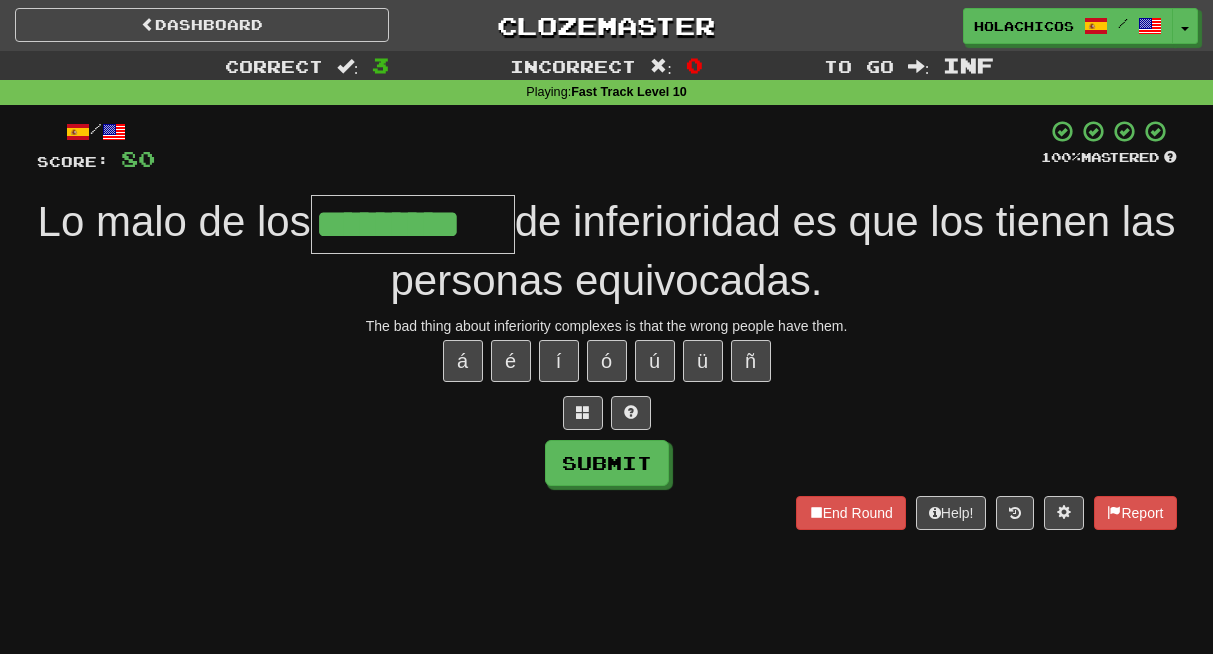 type on "*********" 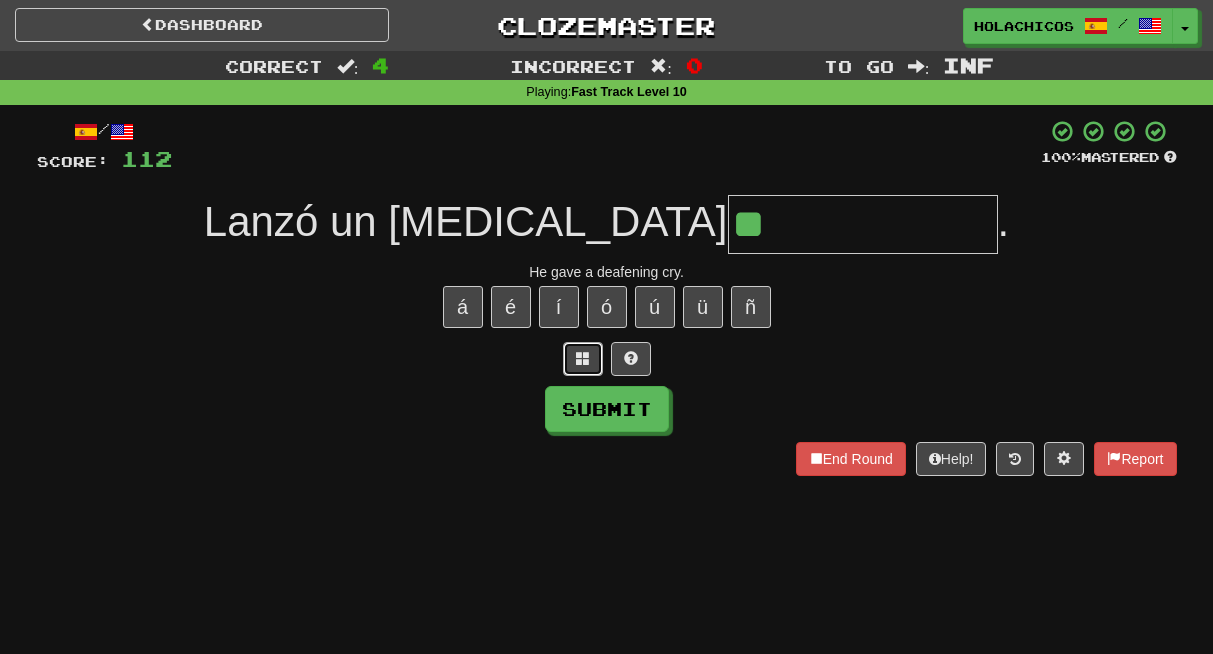 click at bounding box center [583, 359] 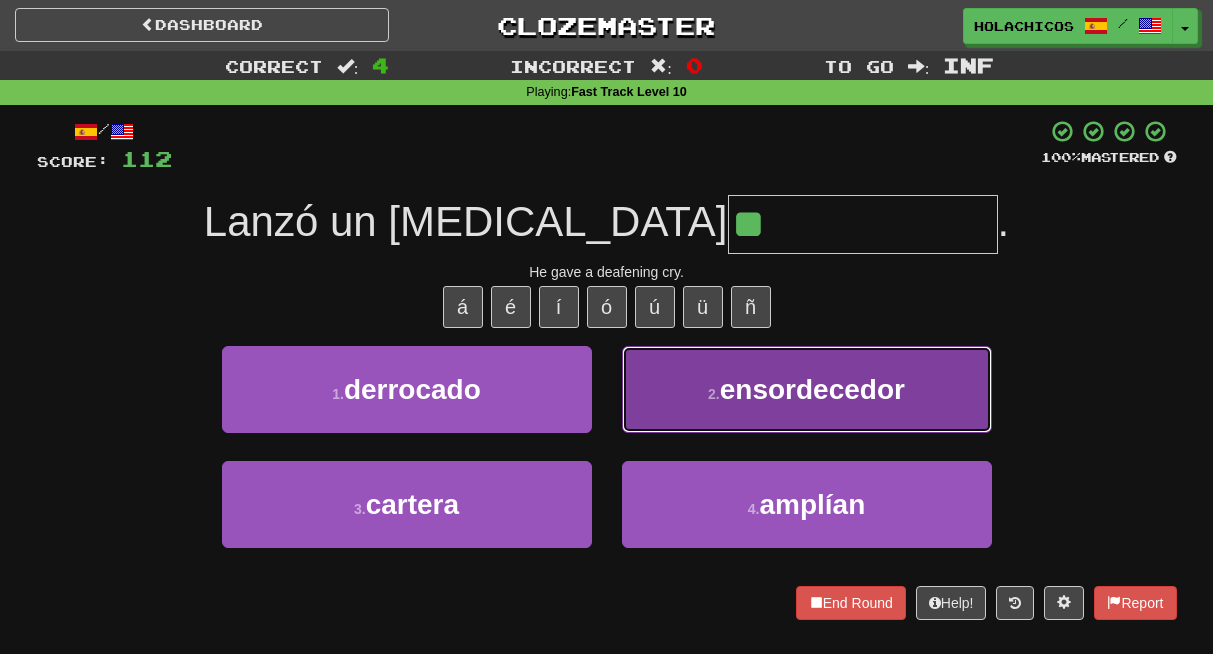 click on "ensordecedor" at bounding box center [812, 389] 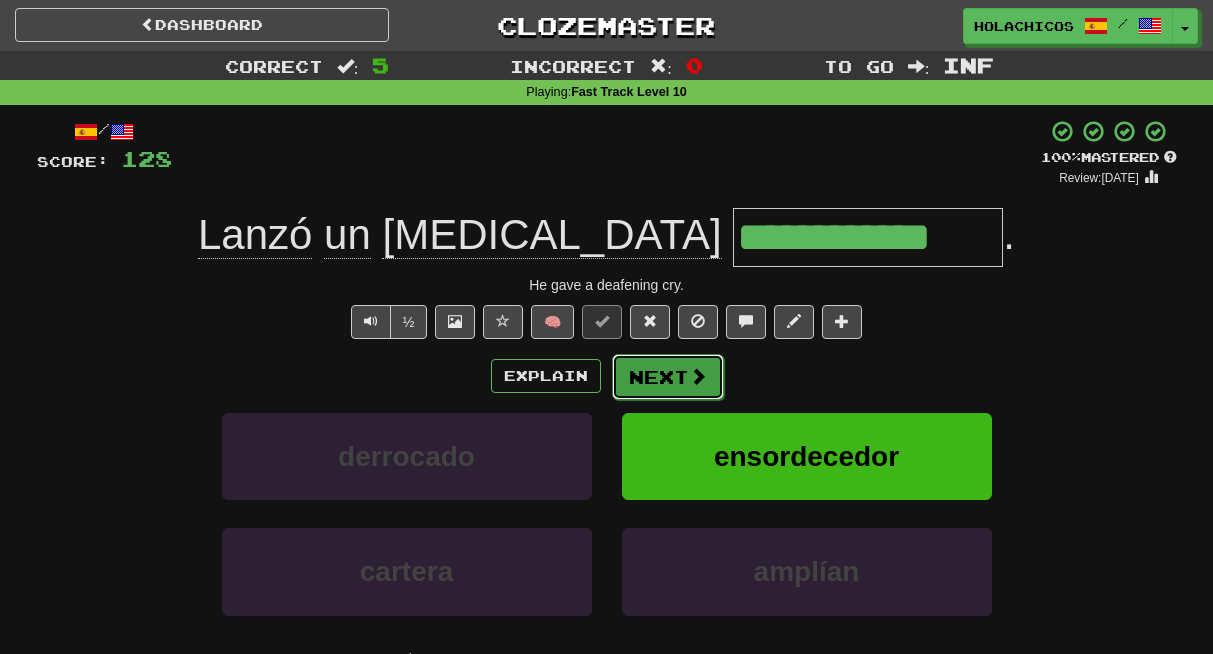 click on "Next" at bounding box center [668, 377] 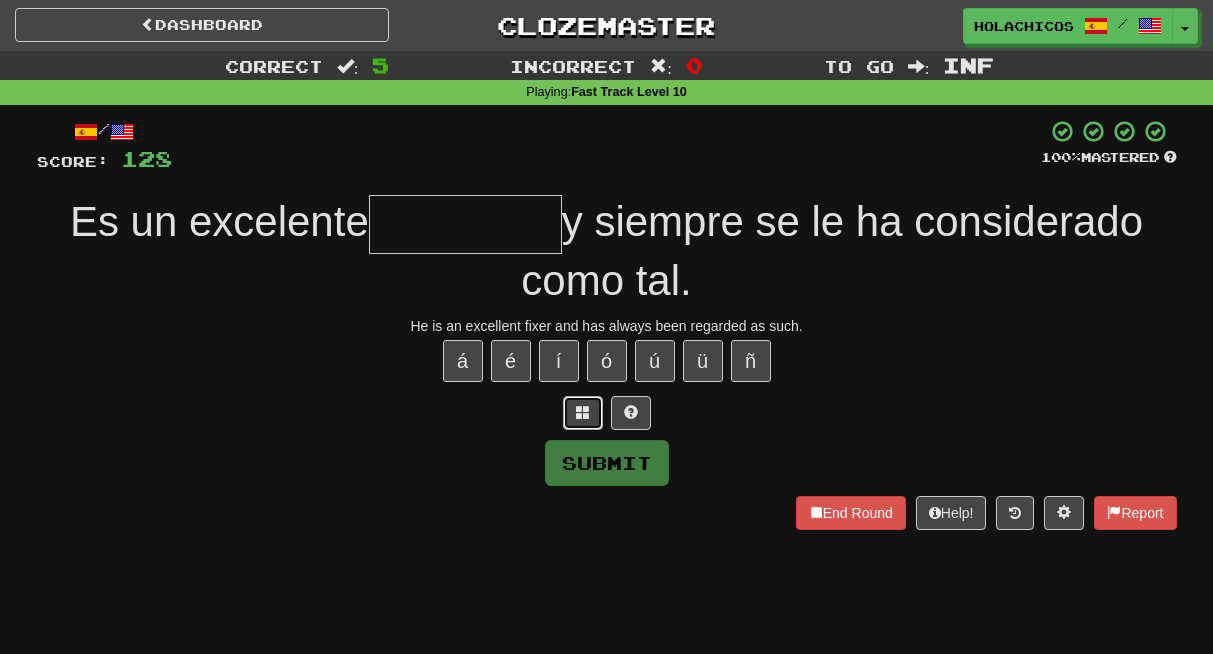 click at bounding box center [583, 412] 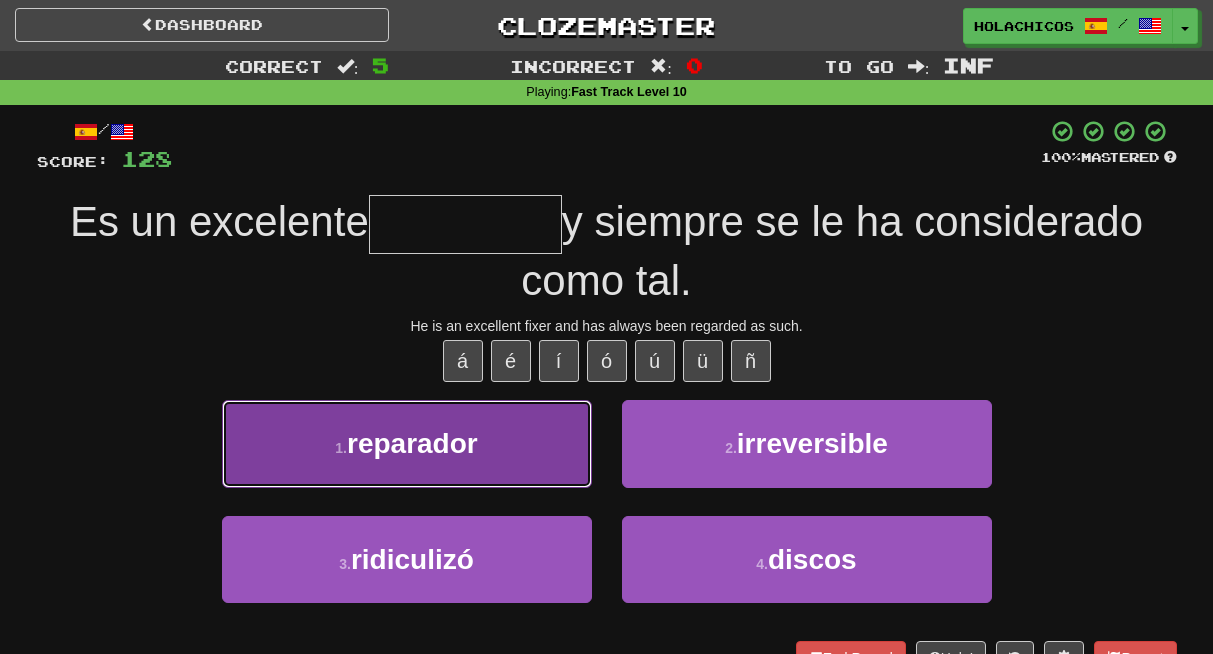 click on "1 .  reparador" at bounding box center [407, 443] 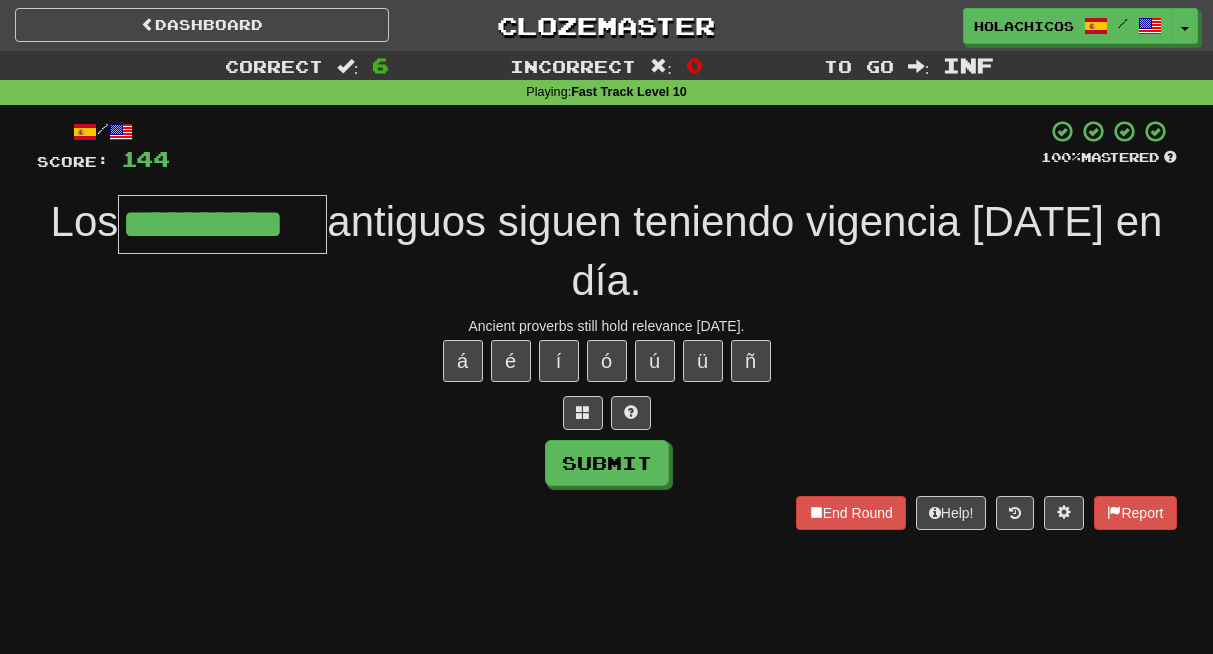 type on "**********" 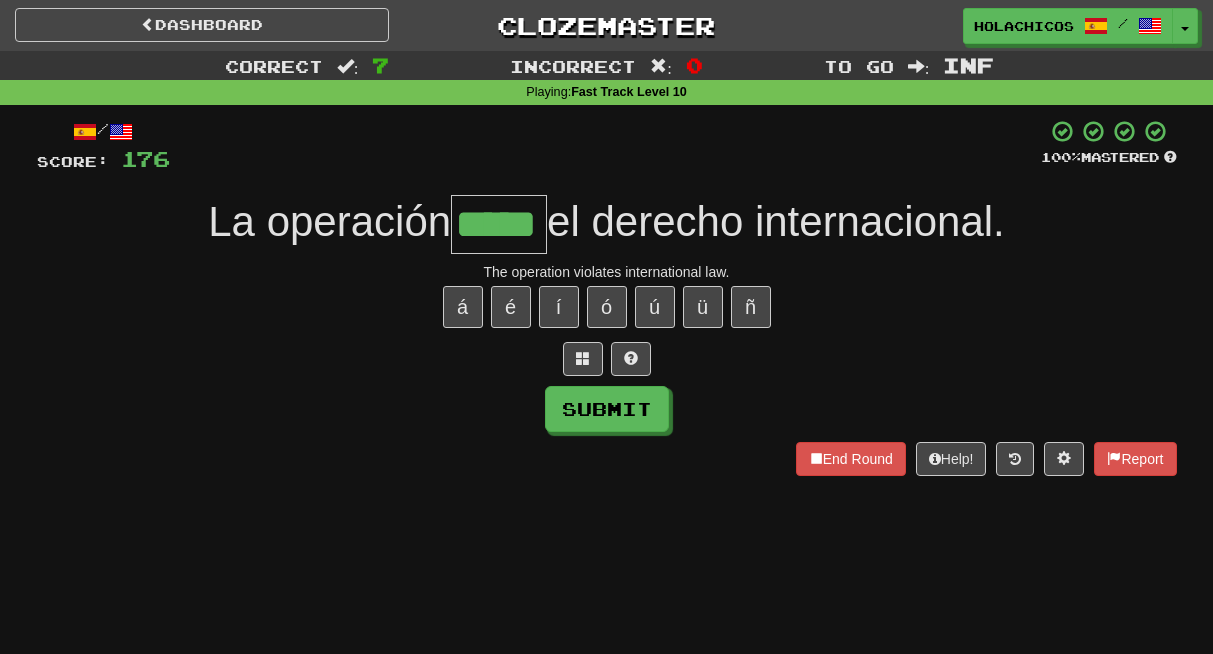 type on "*****" 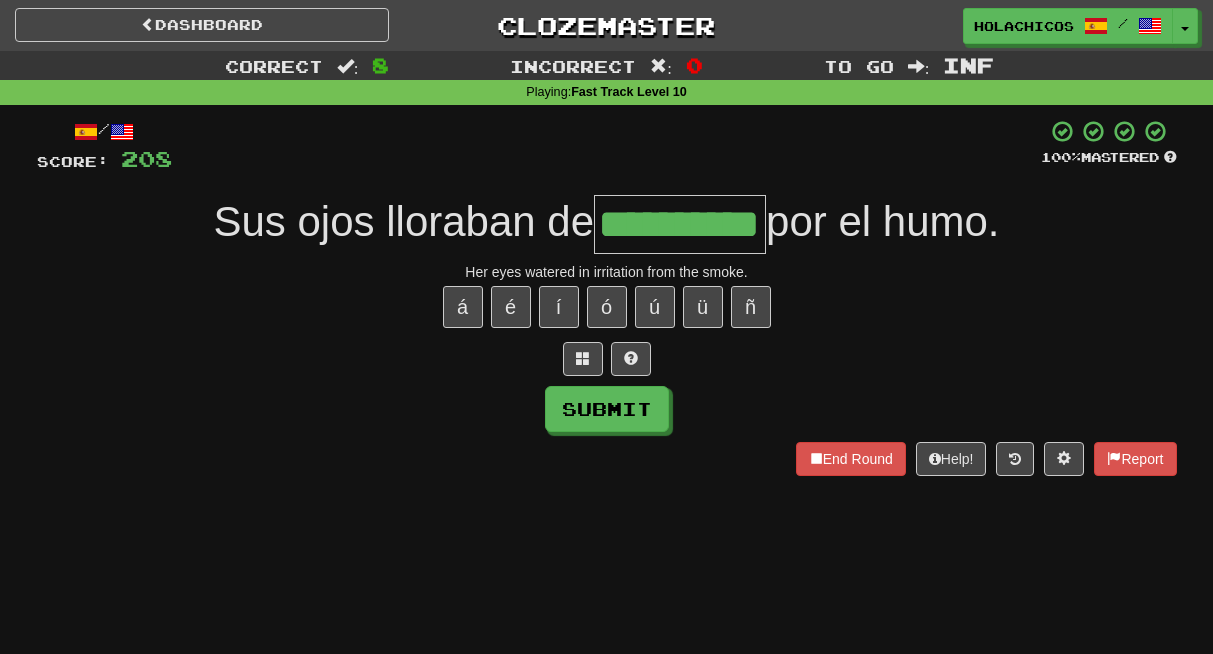 type on "**********" 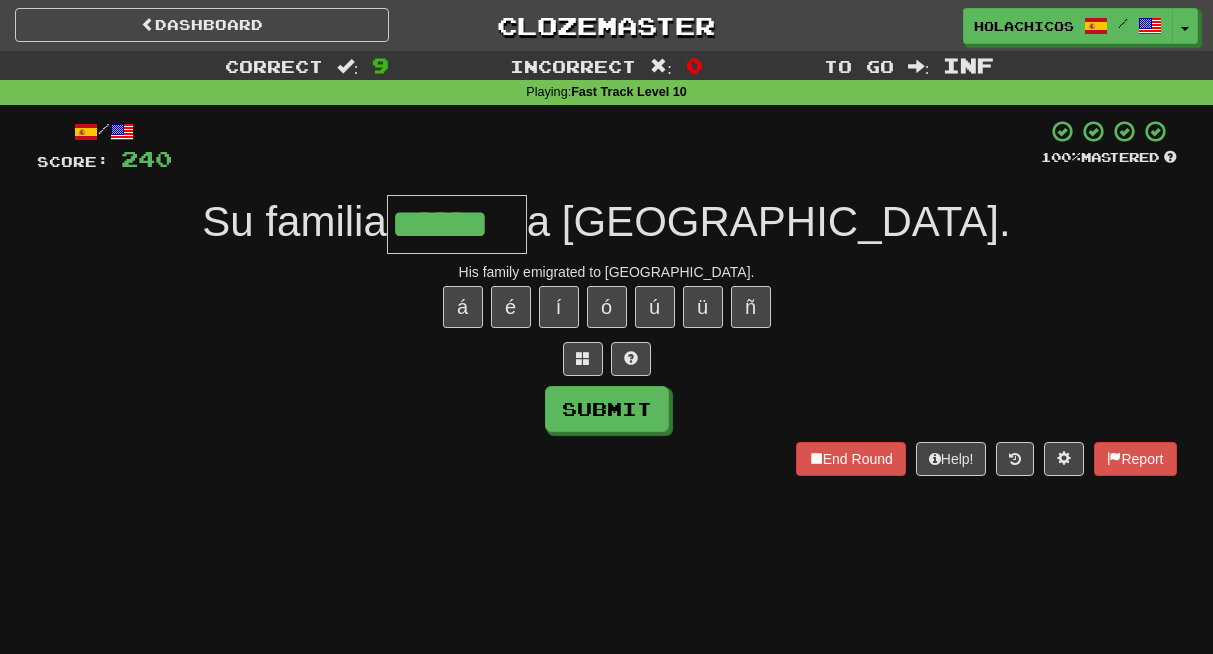 type on "******" 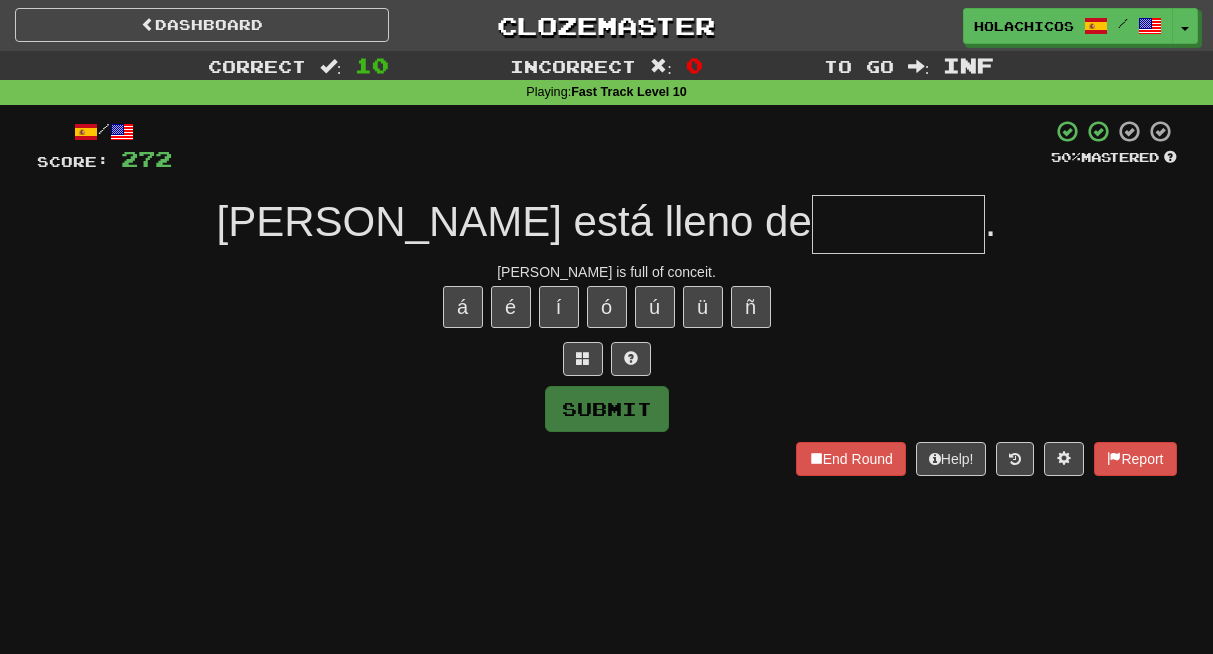 type on "*" 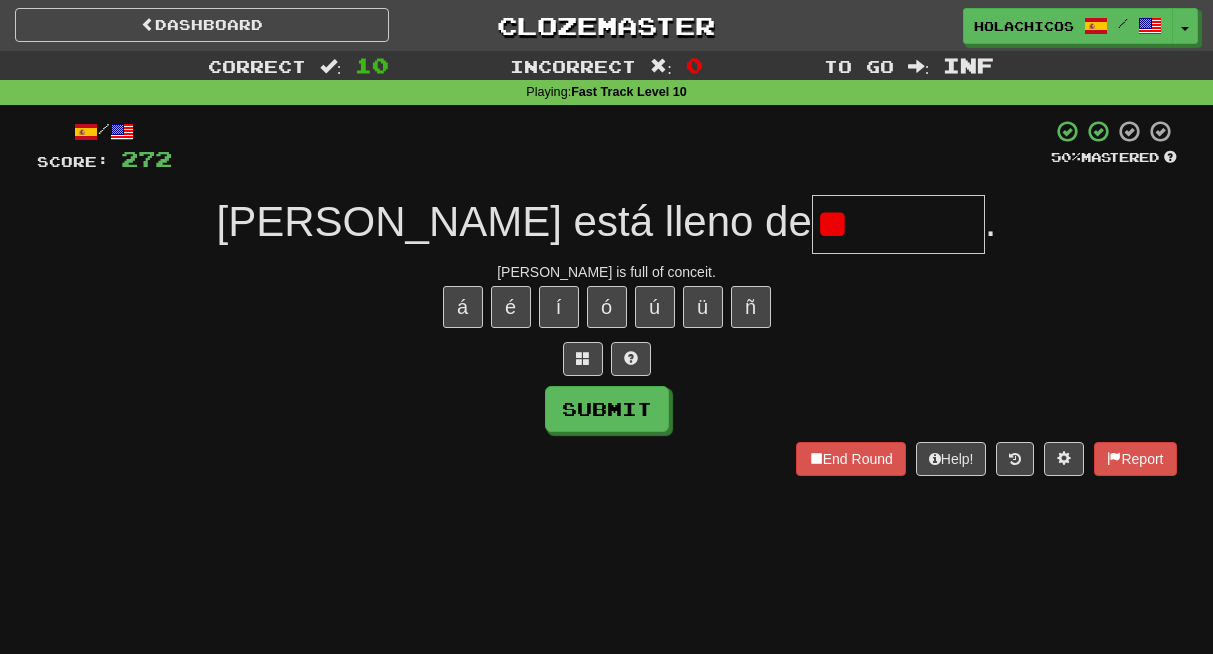 type on "*" 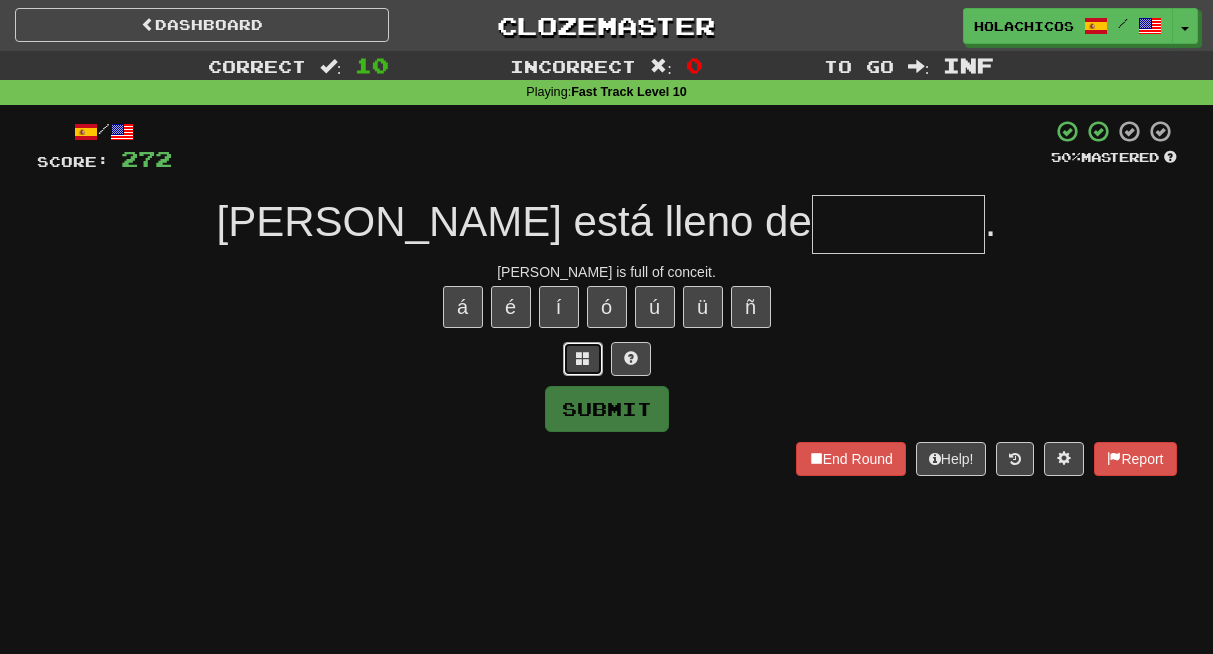 click at bounding box center (583, 358) 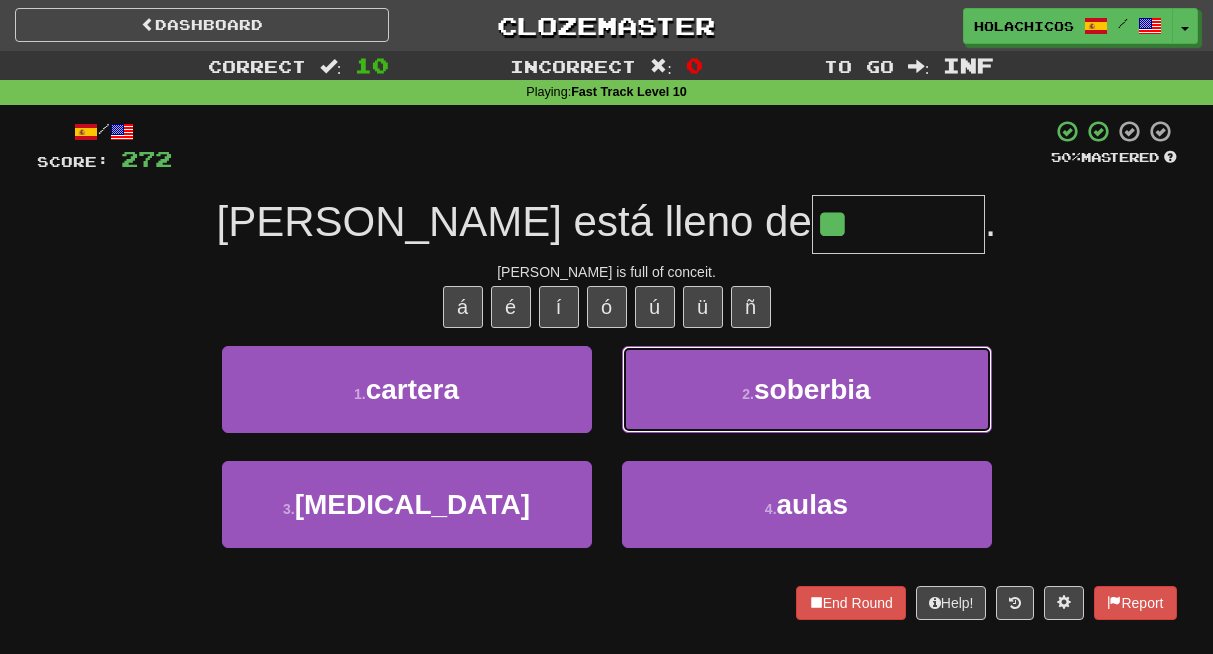 click on "2 .  soberbia" at bounding box center (807, 389) 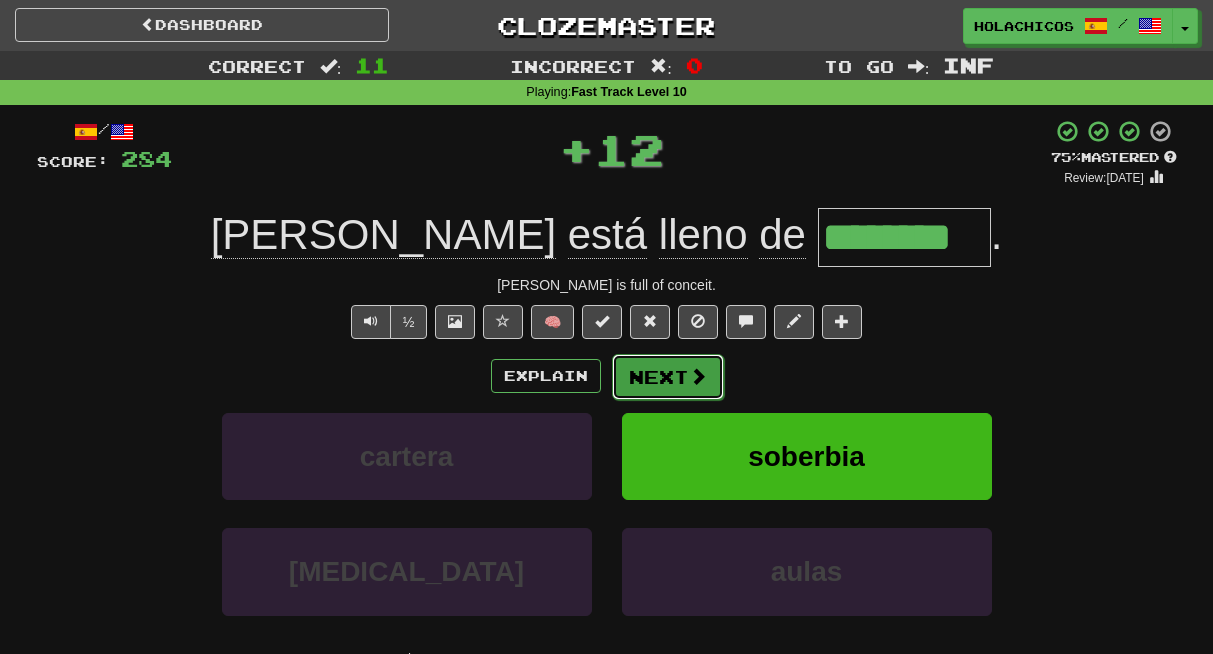click on "Next" at bounding box center (668, 377) 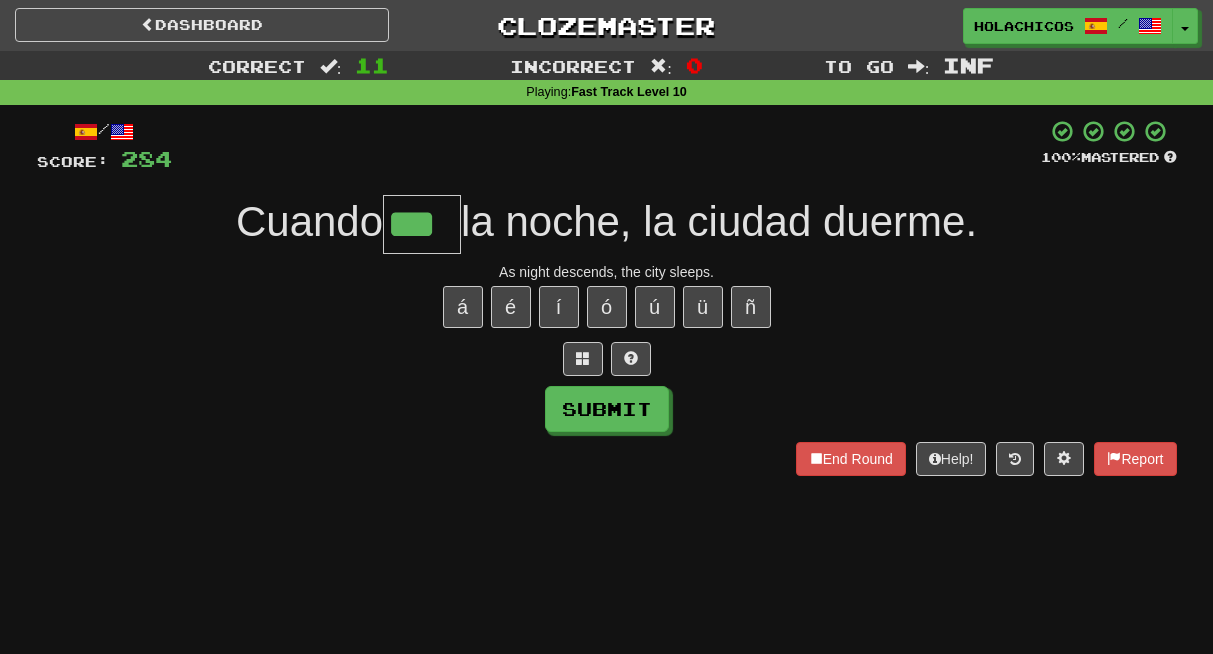 type on "***" 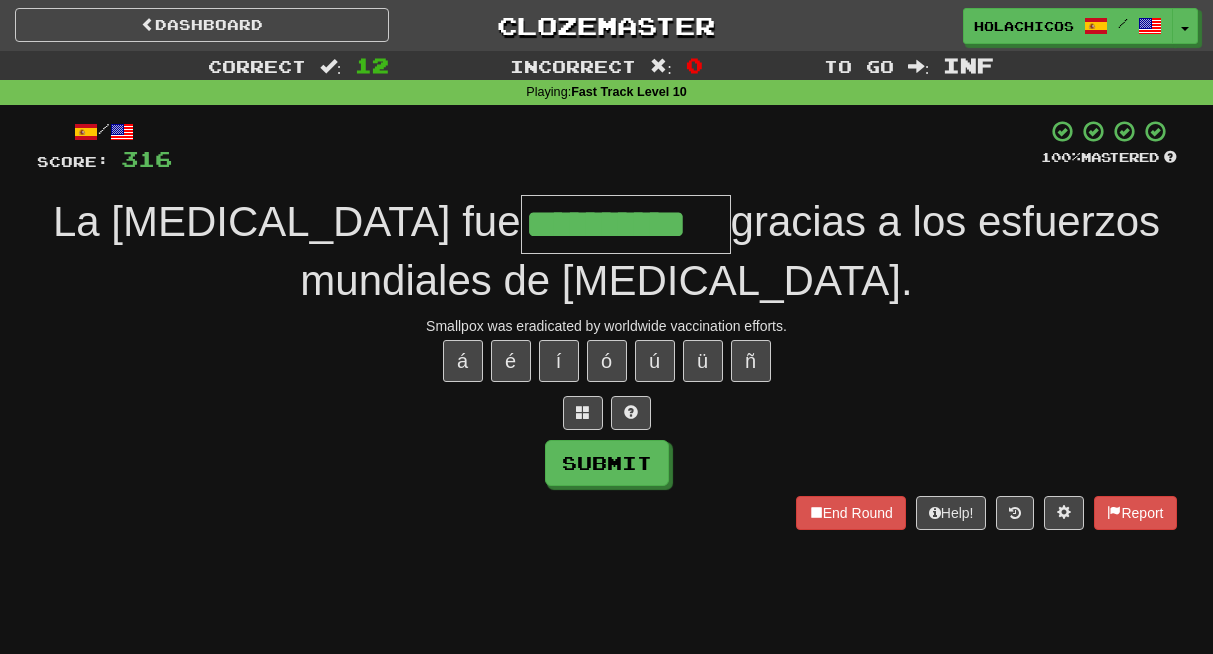 type on "**********" 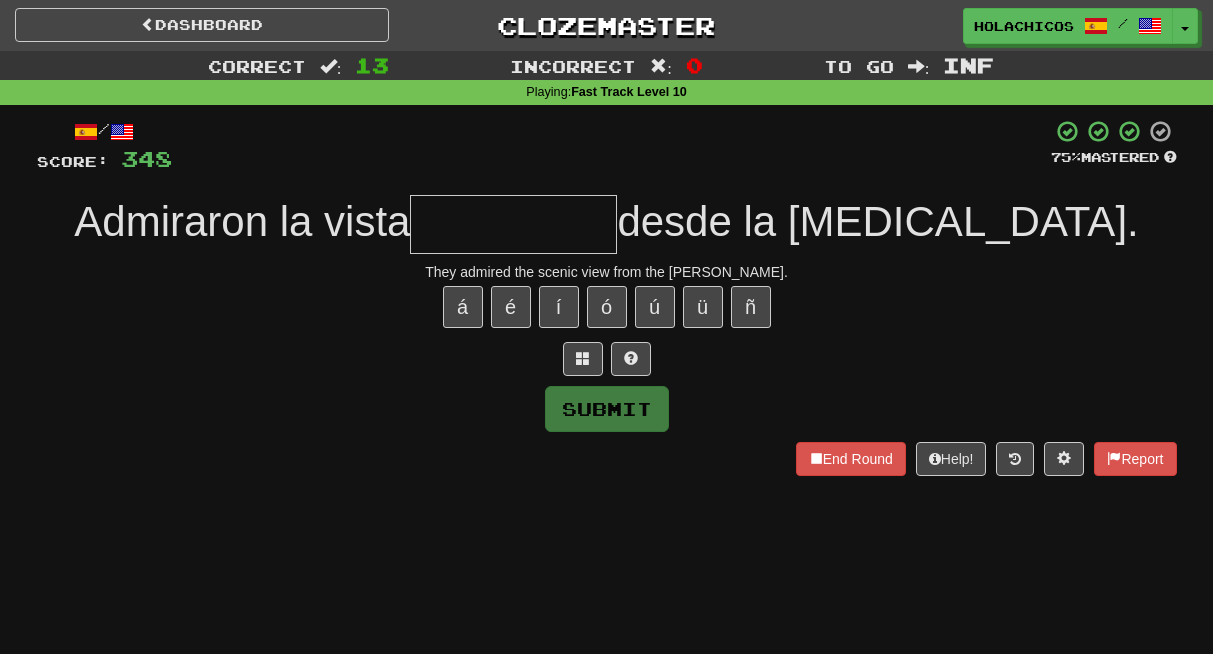 type on "*" 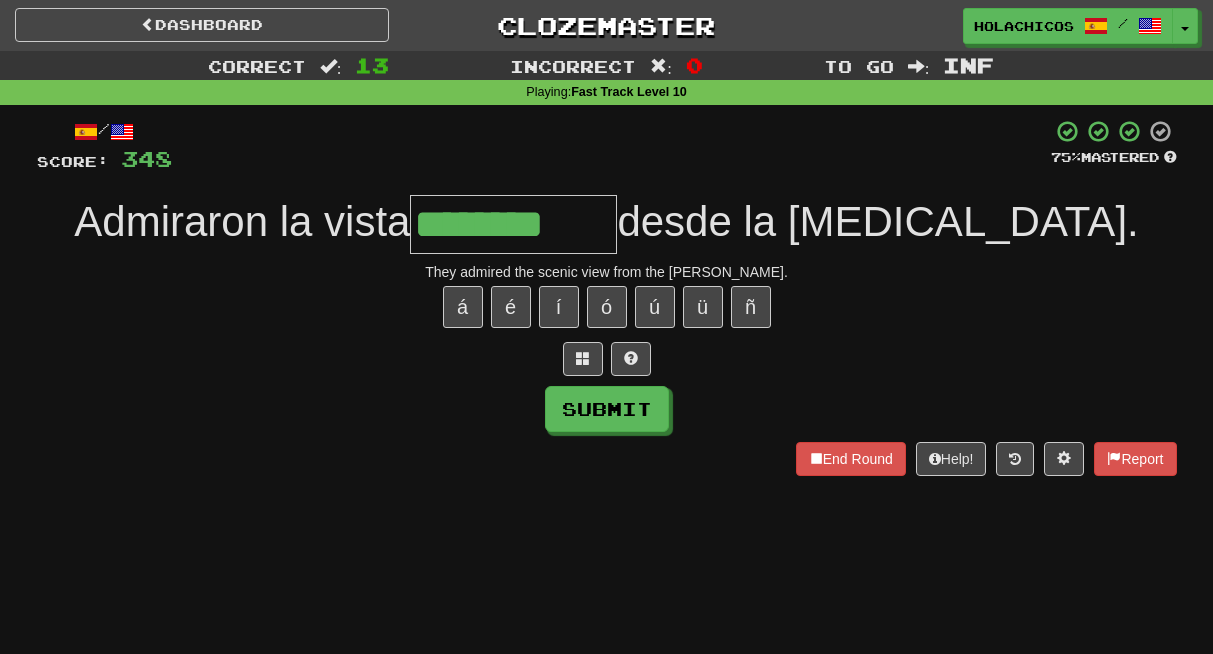 scroll, scrollTop: 0, scrollLeft: 0, axis: both 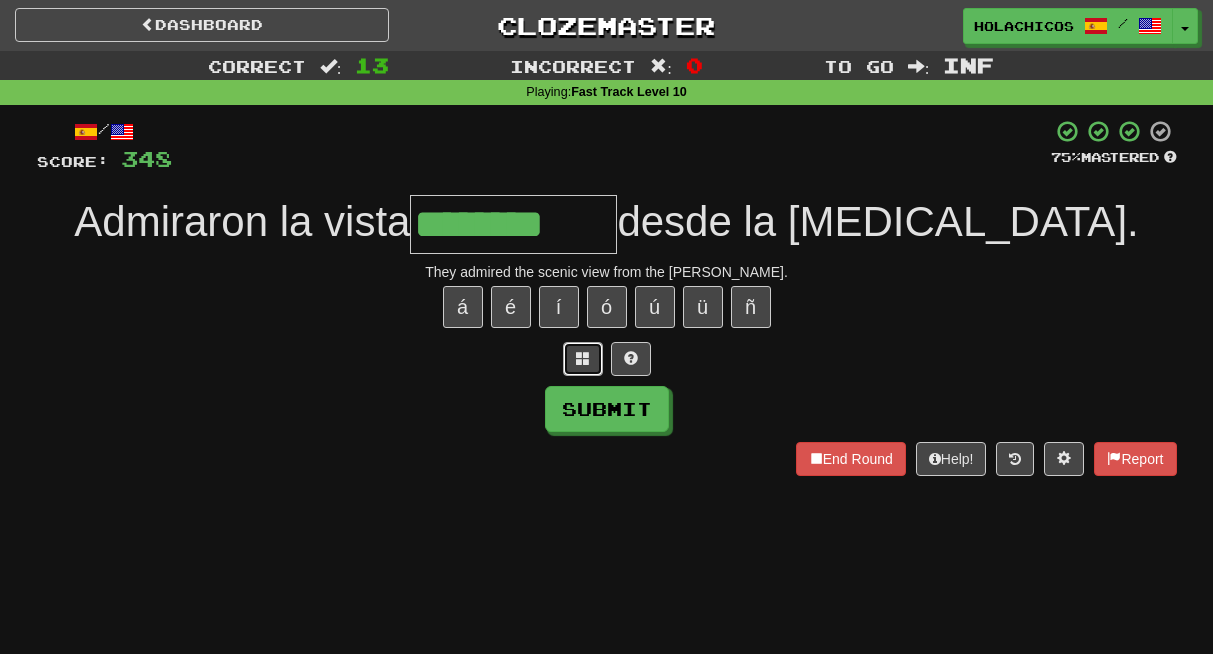 click at bounding box center (583, 358) 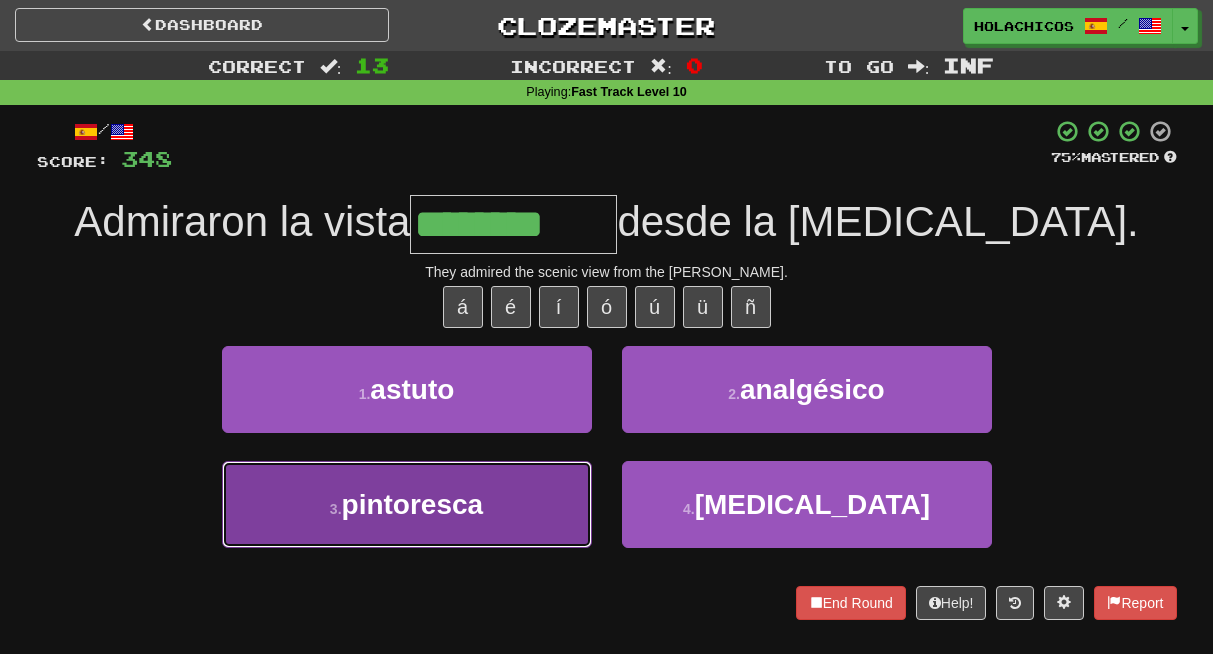 click on "3 .  pintoresca" at bounding box center (407, 504) 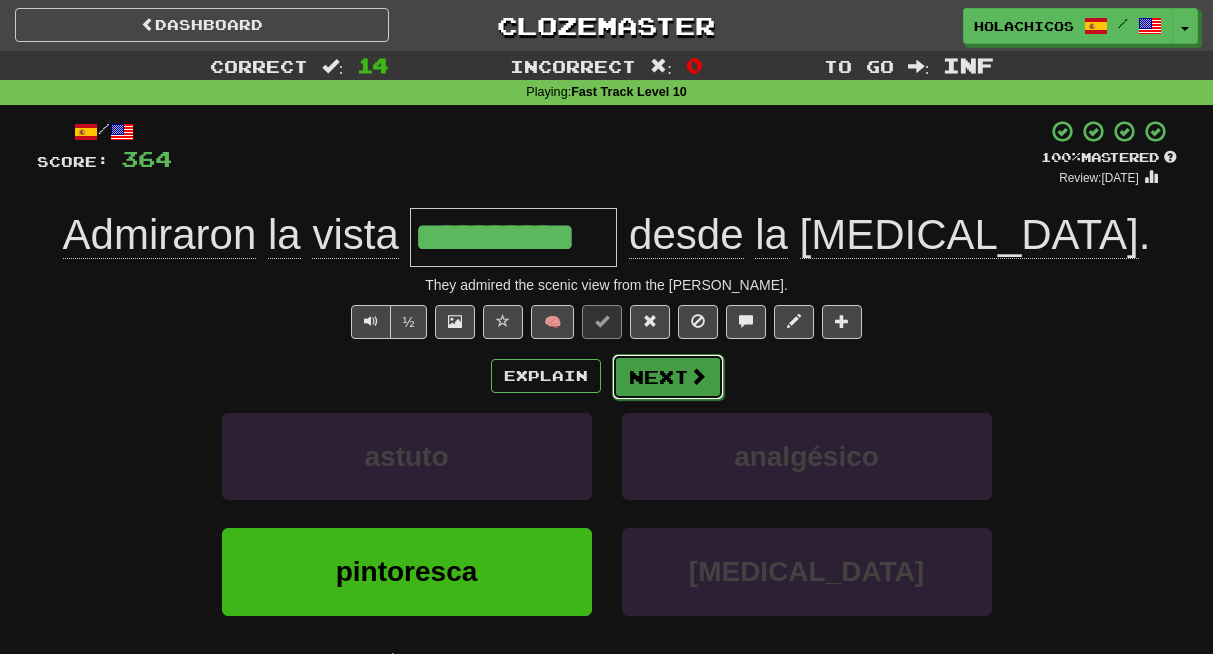 click on "Next" at bounding box center [668, 377] 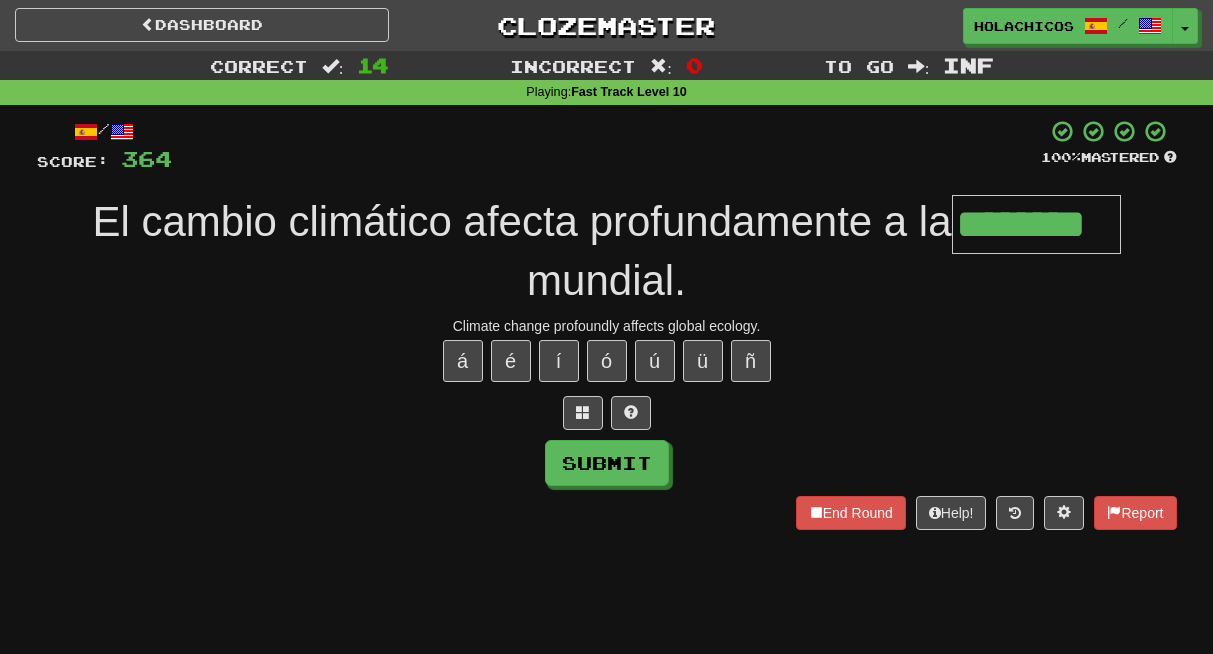 type on "********" 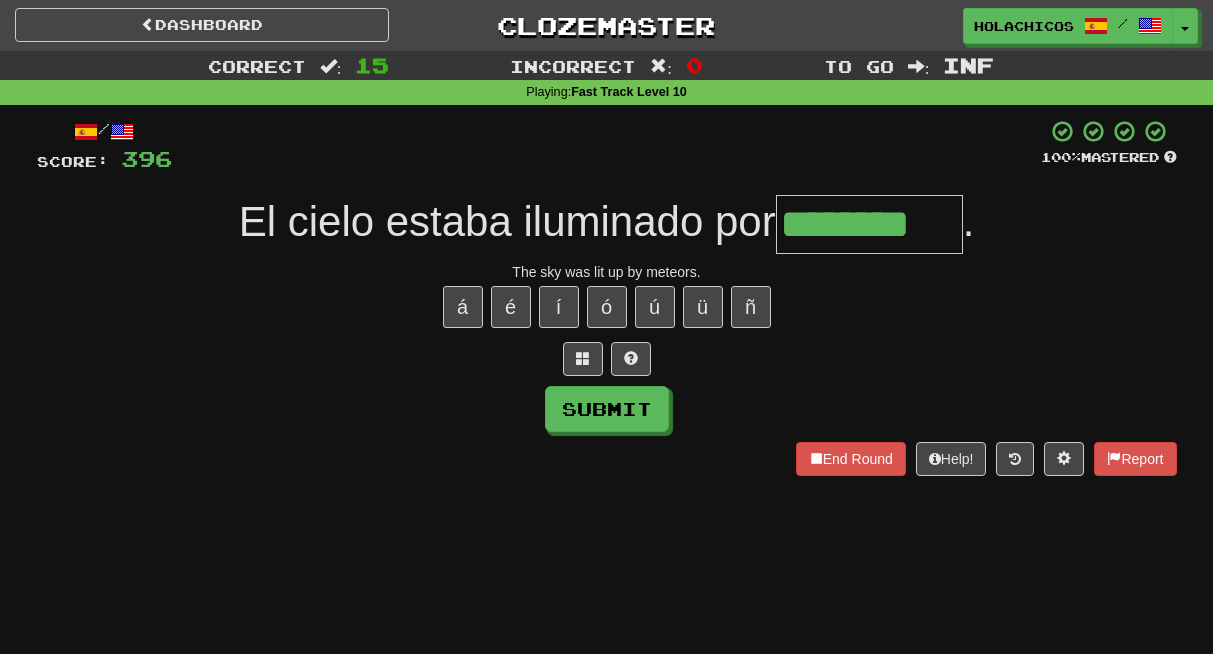 type on "********" 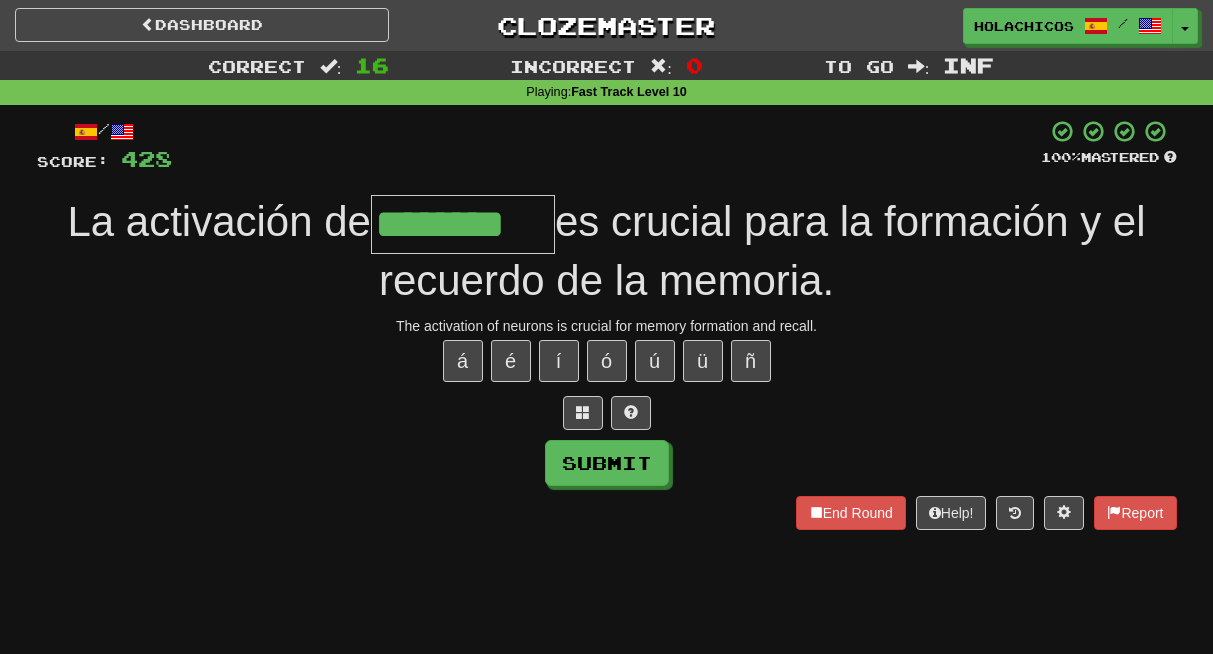 type on "********" 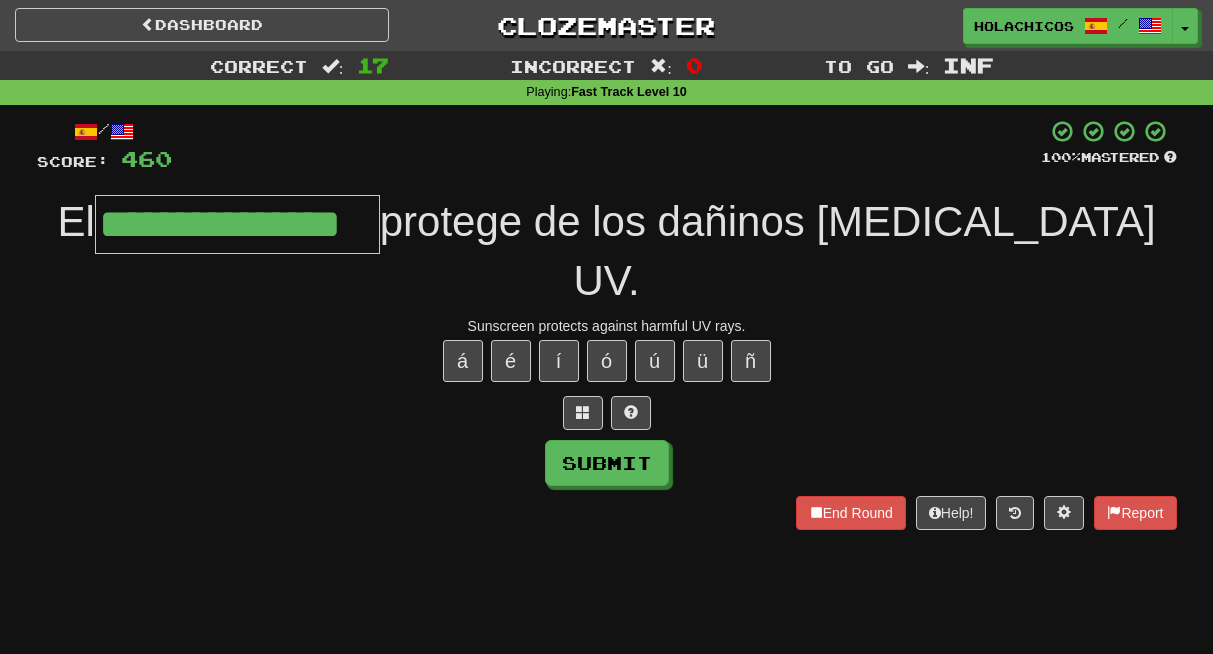 type on "**********" 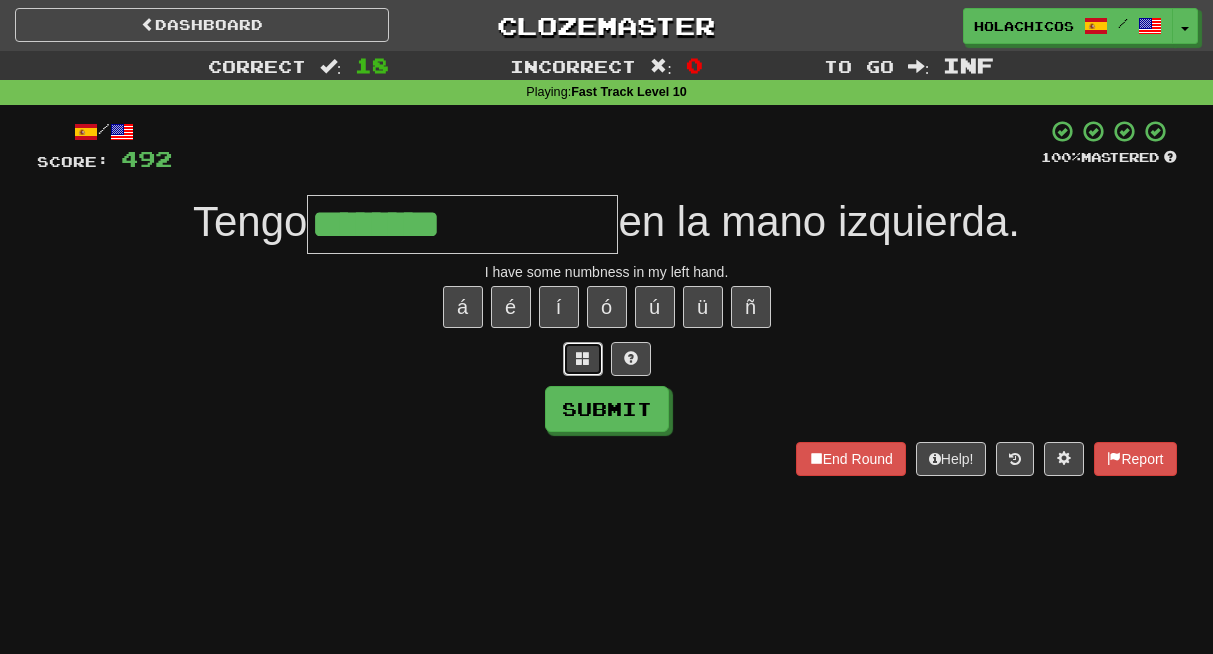 click at bounding box center (583, 358) 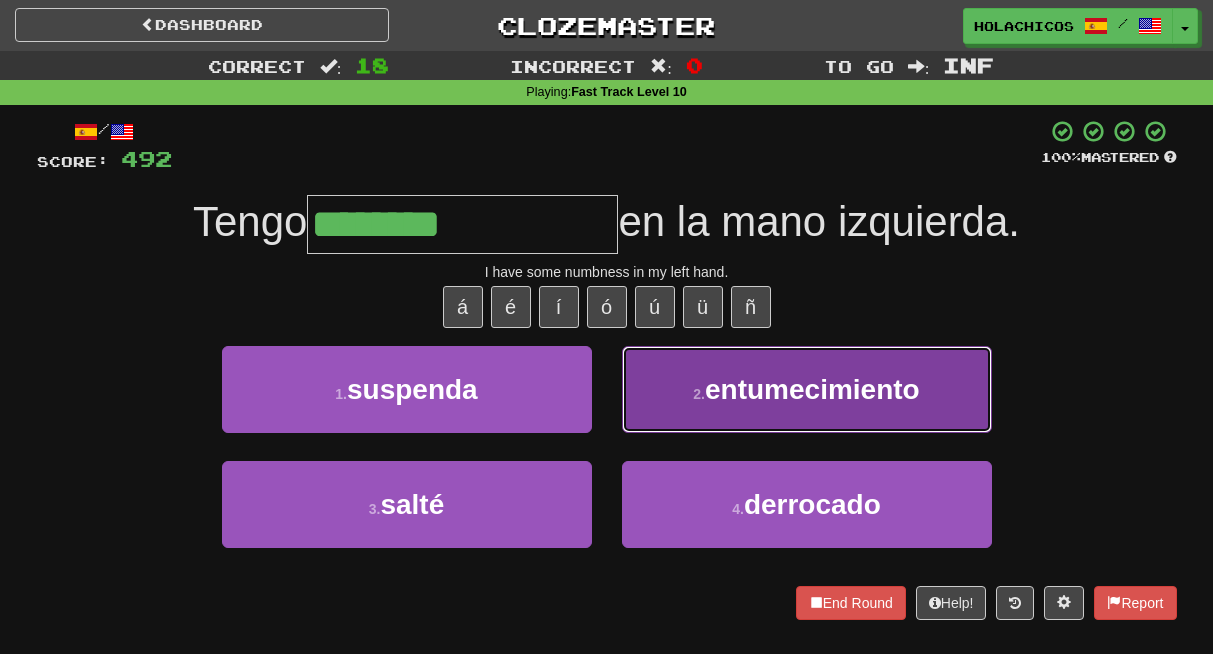click on "2 ." at bounding box center (699, 394) 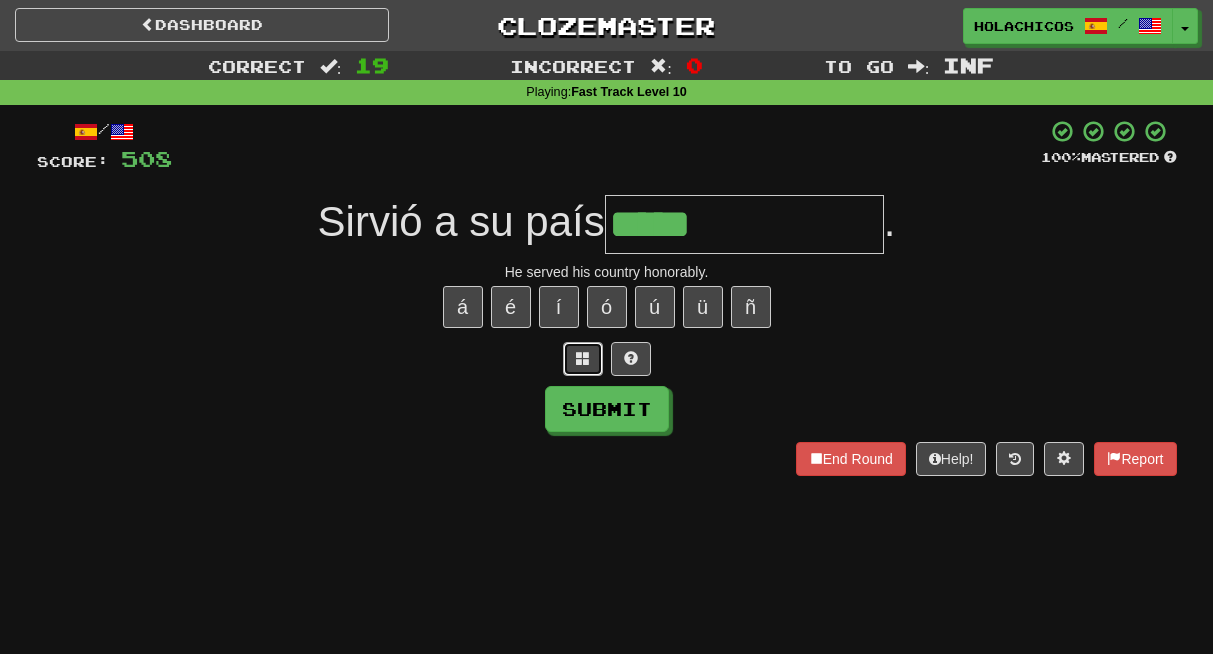 click at bounding box center (583, 358) 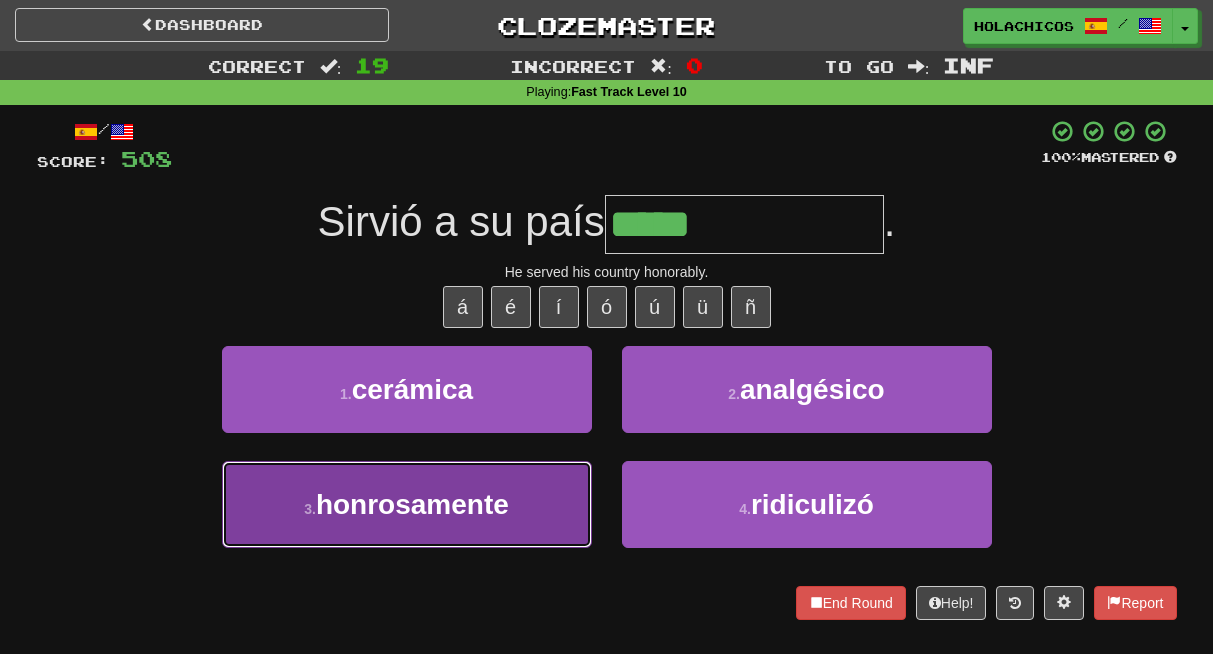 click on "3 .  honrosamente" at bounding box center [407, 504] 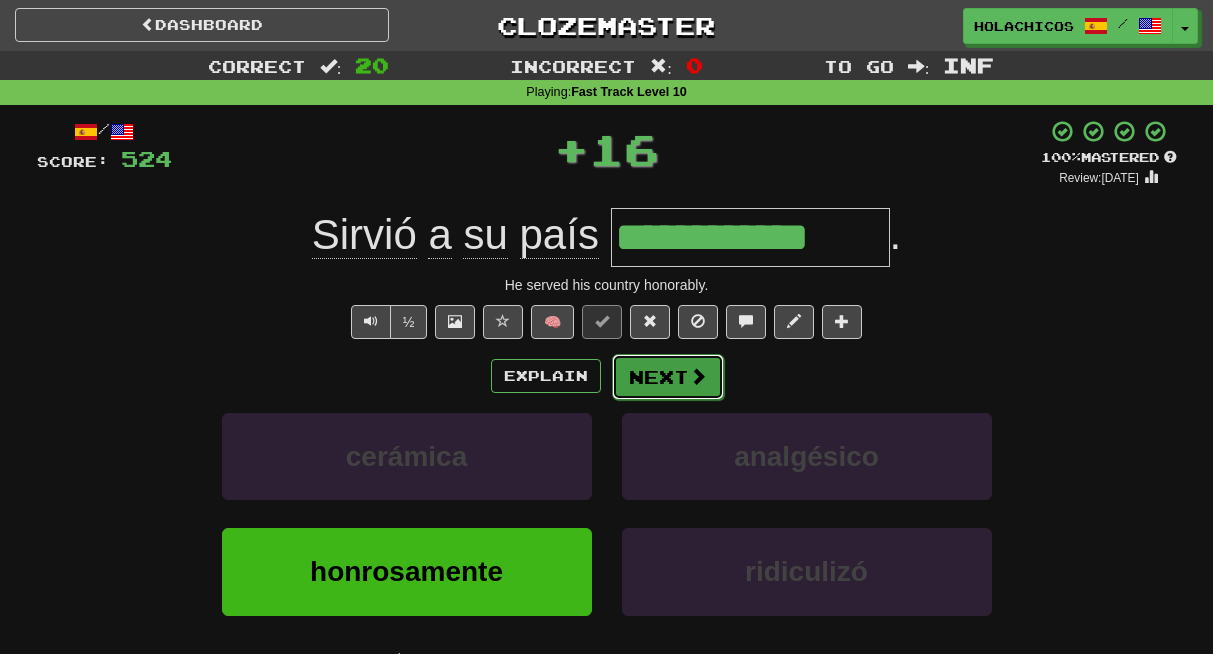 click on "Next" at bounding box center [668, 377] 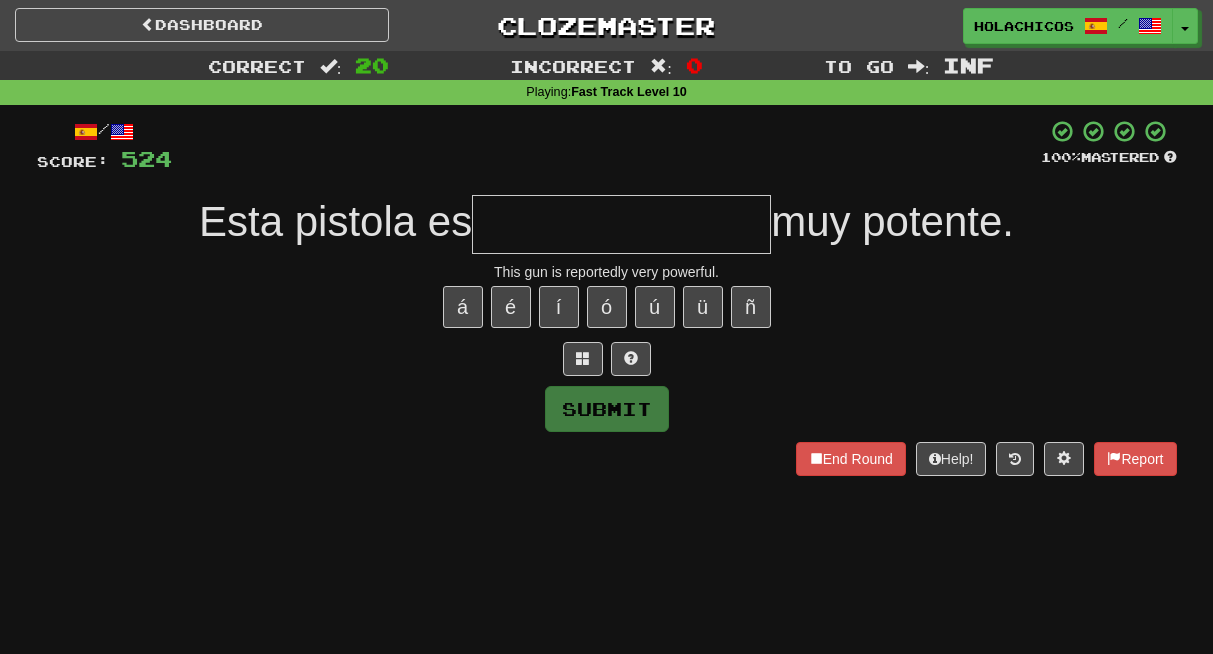 type on "*" 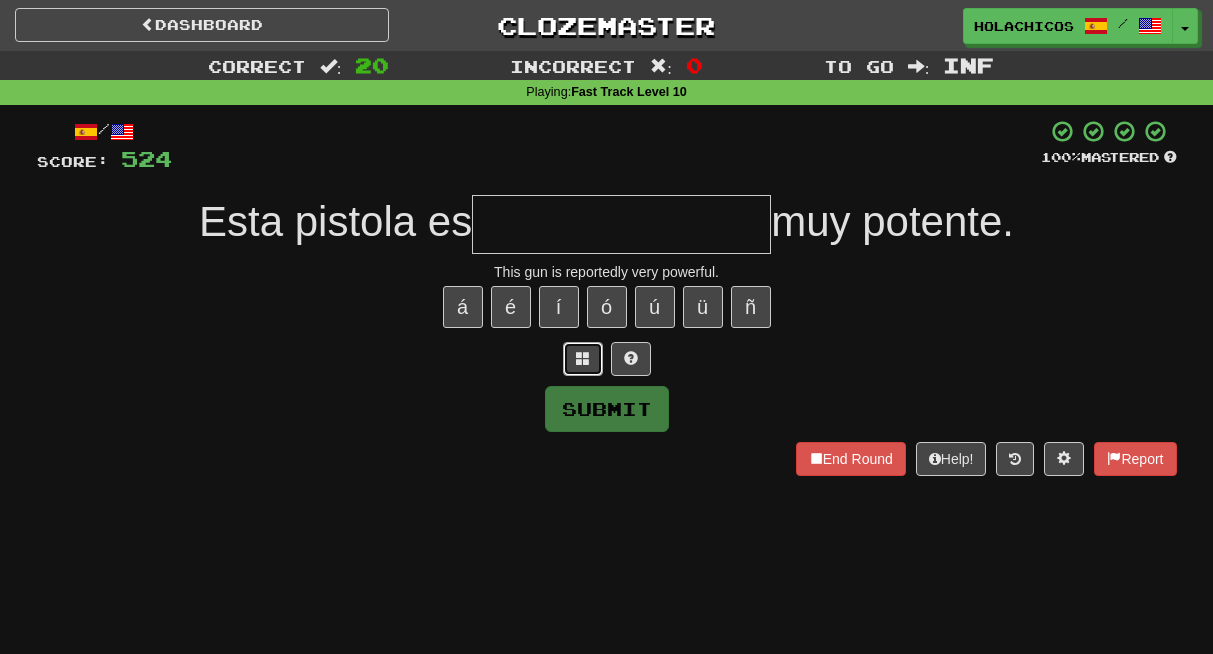 click at bounding box center (583, 358) 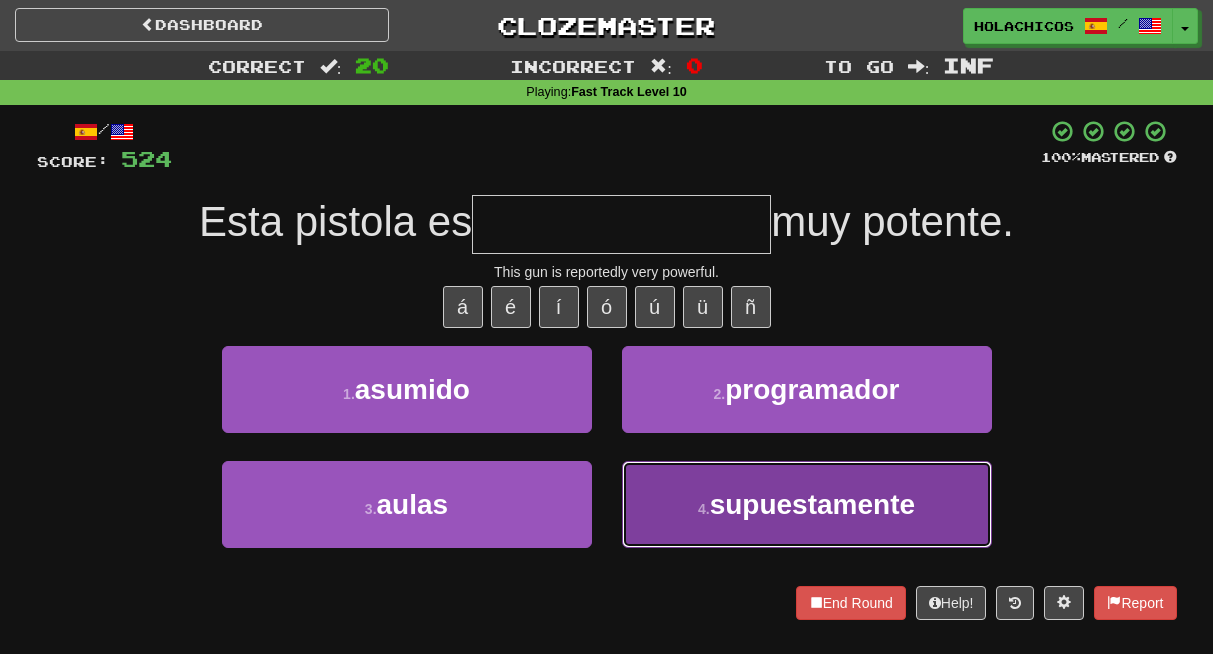 click on "supuestamente" at bounding box center (812, 504) 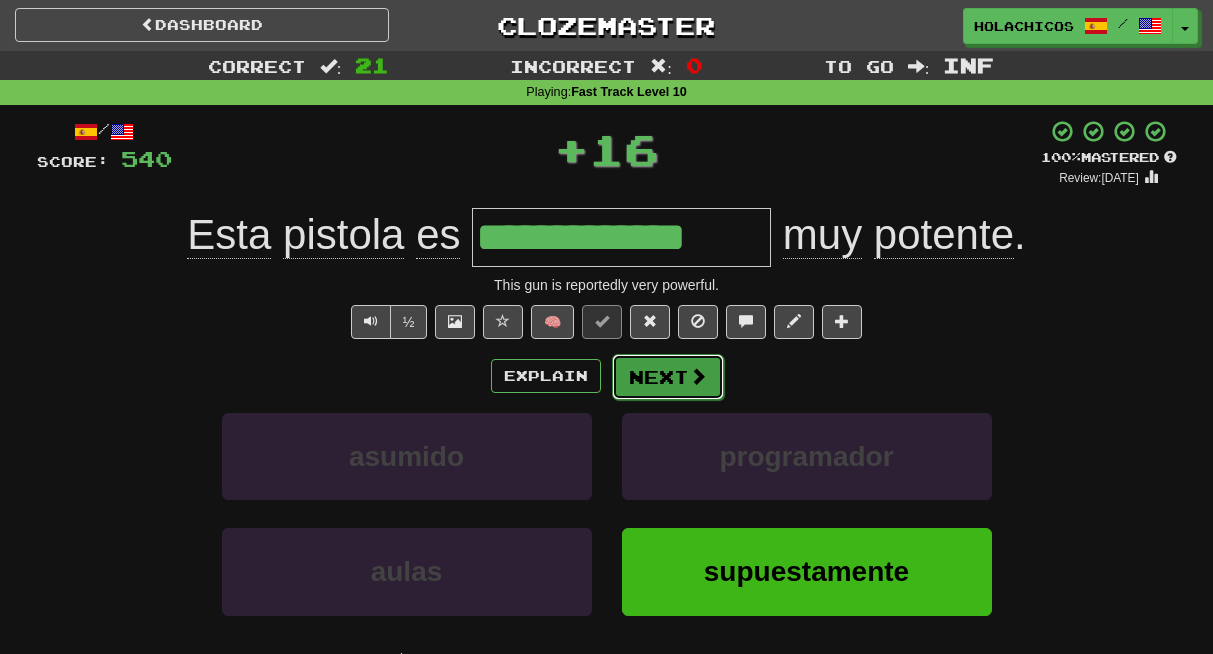 click on "Next" at bounding box center [668, 377] 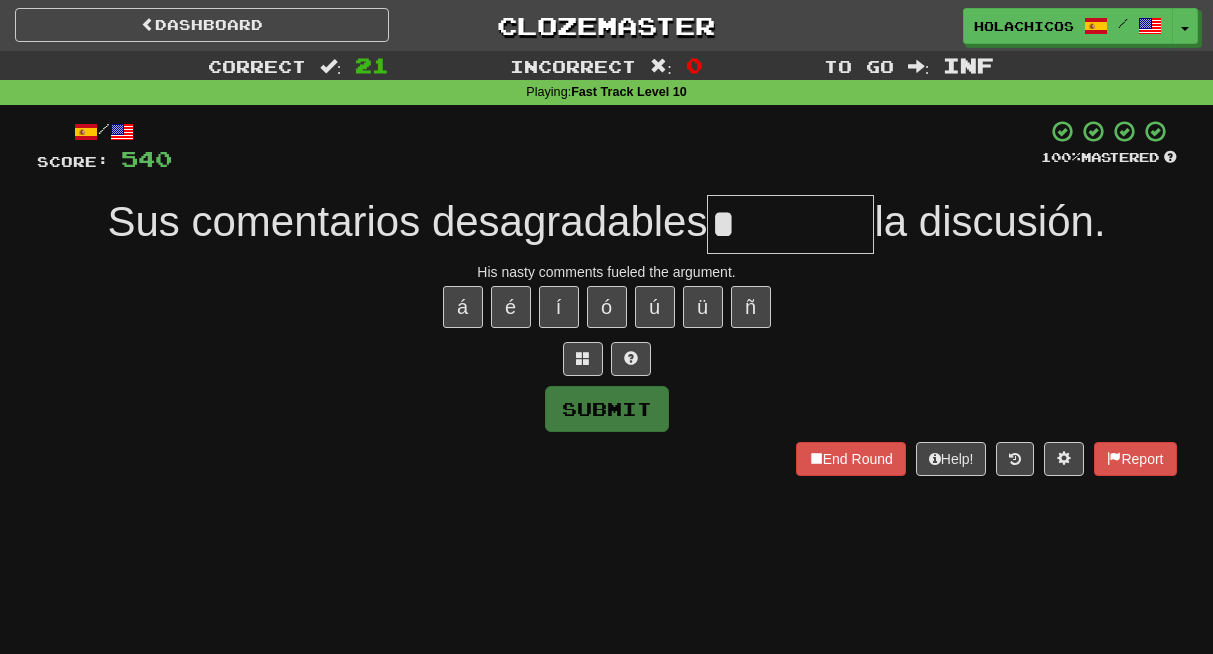 type on "*" 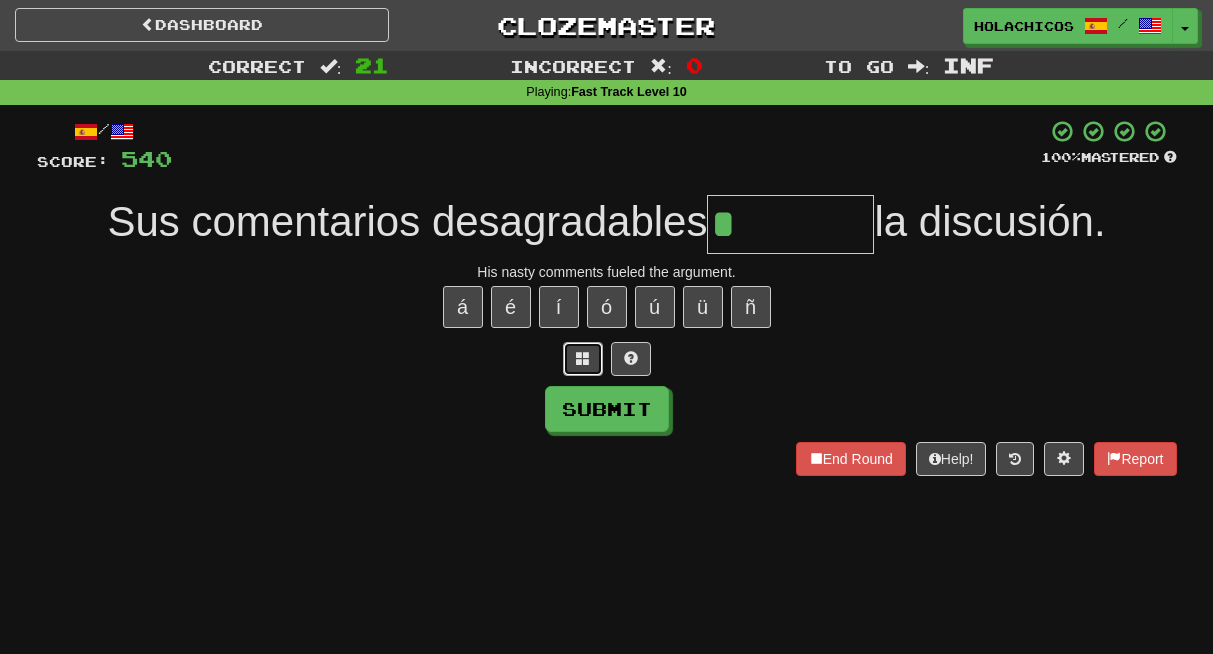 click at bounding box center (583, 358) 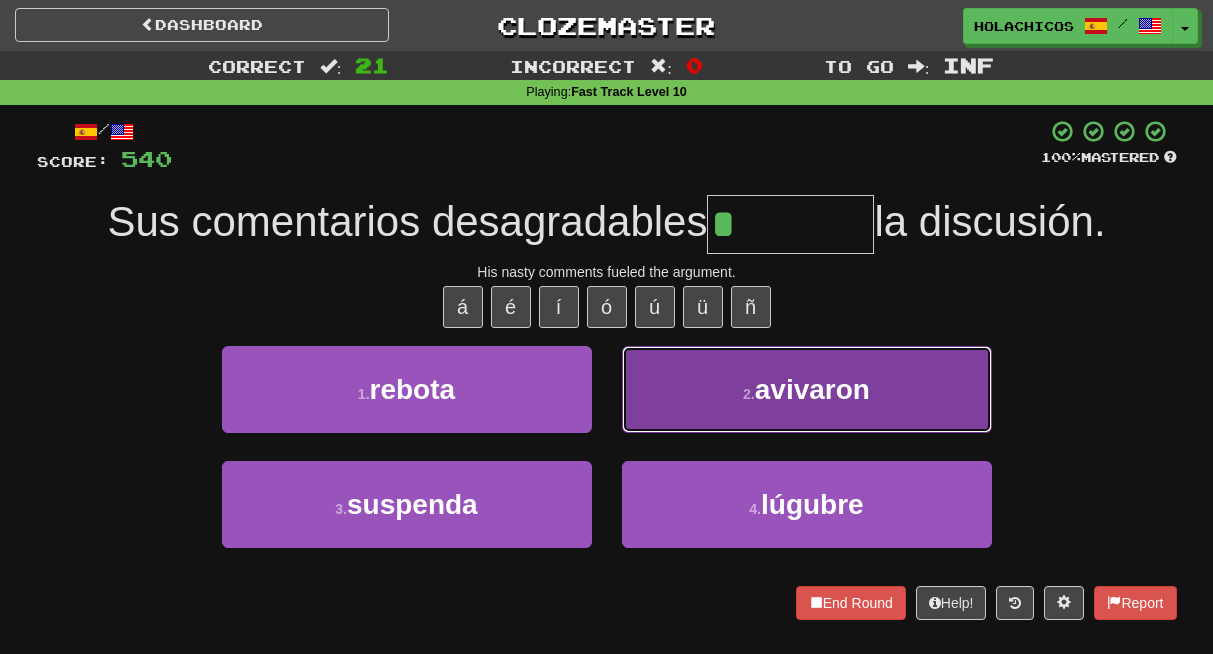 click on "2 .  avivaron" at bounding box center (807, 389) 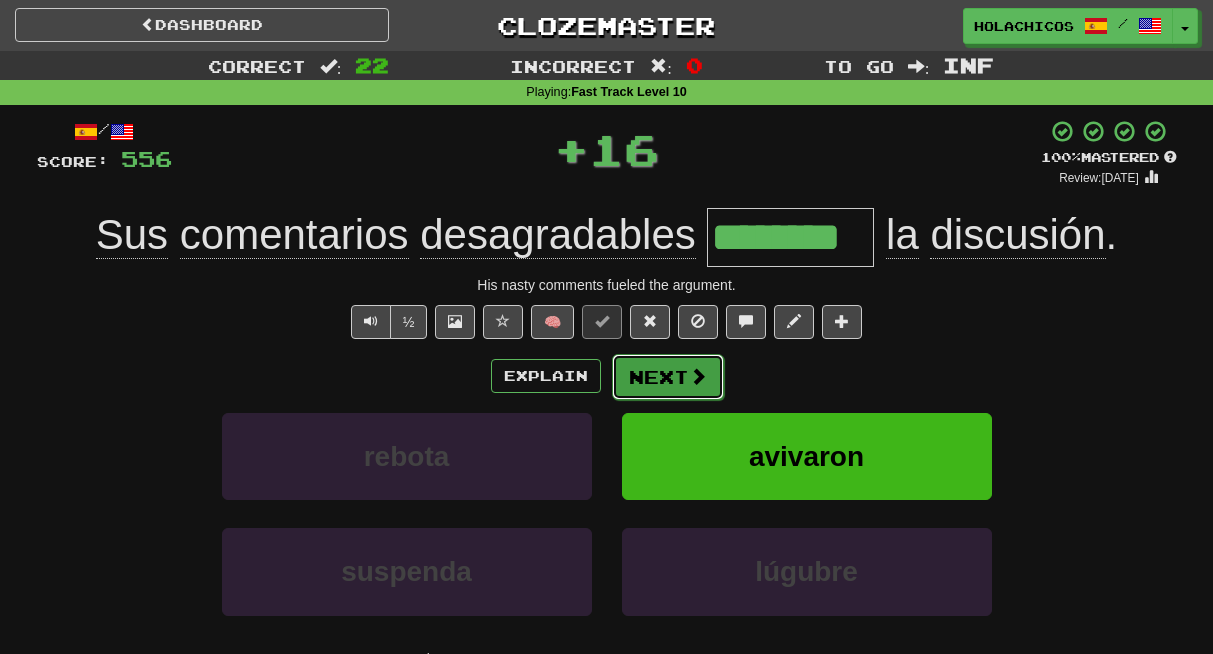 click on "Next" at bounding box center [668, 377] 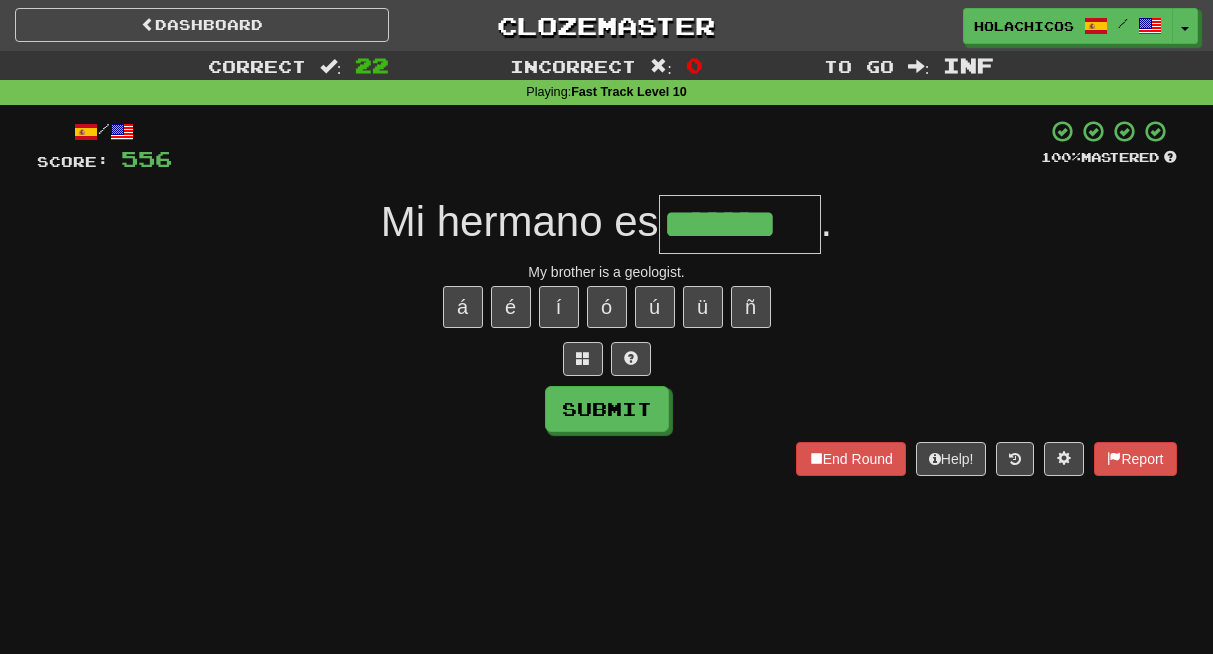 type on "*******" 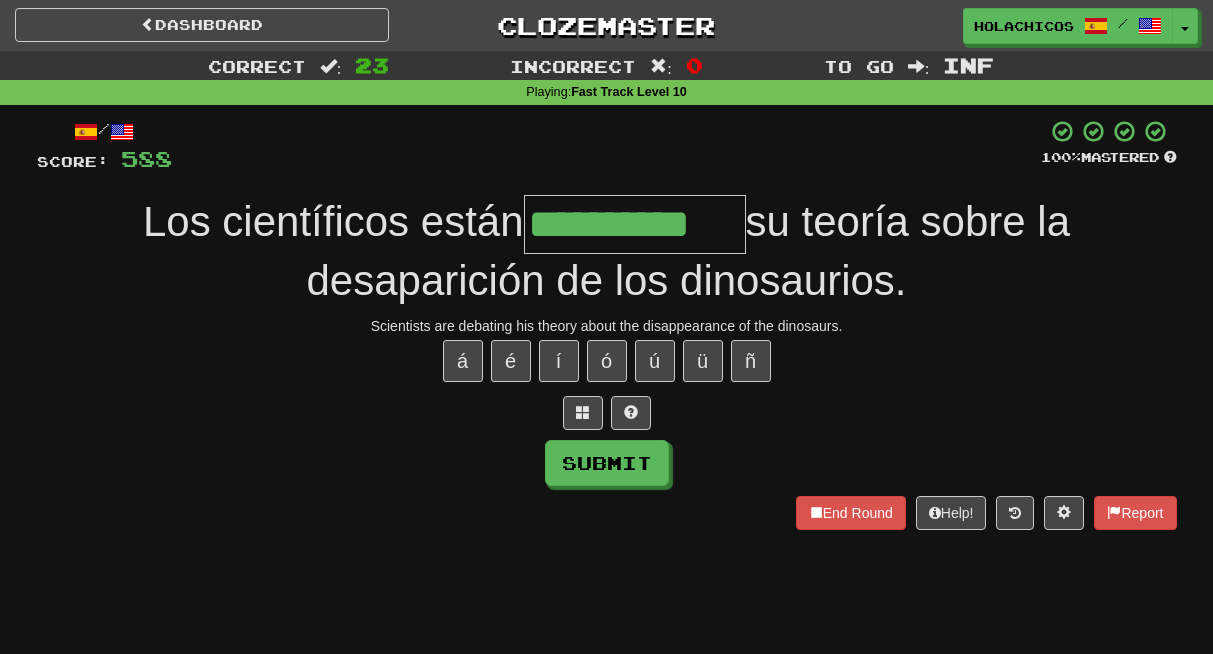 type on "**********" 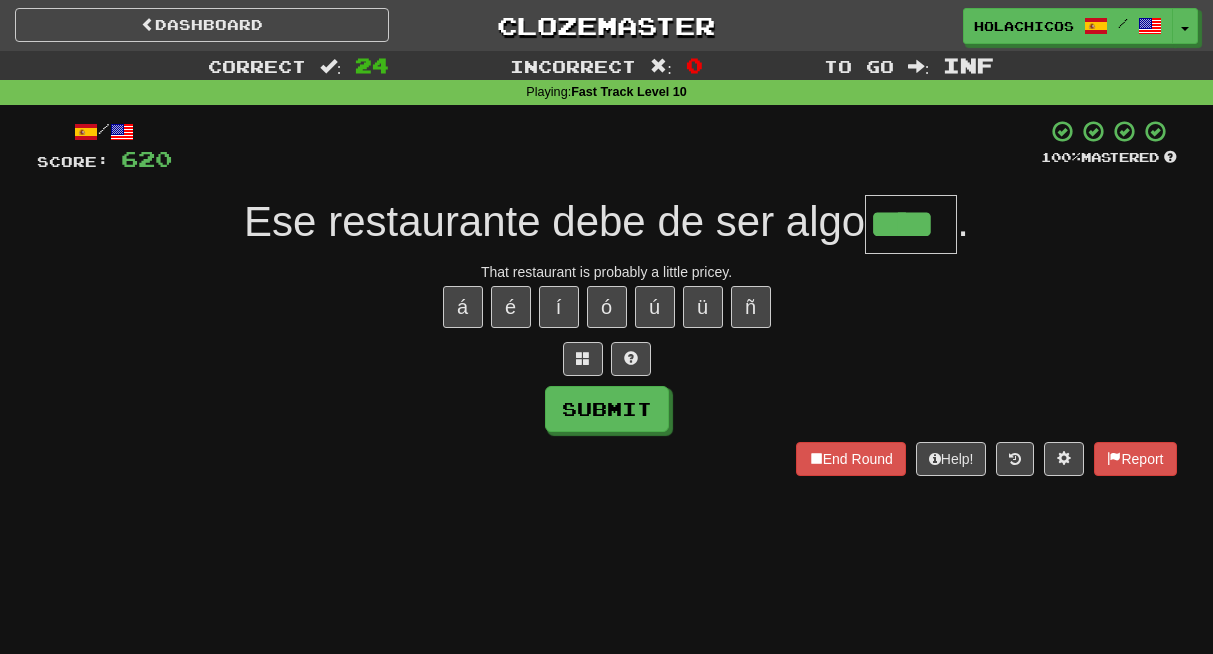 type on "****" 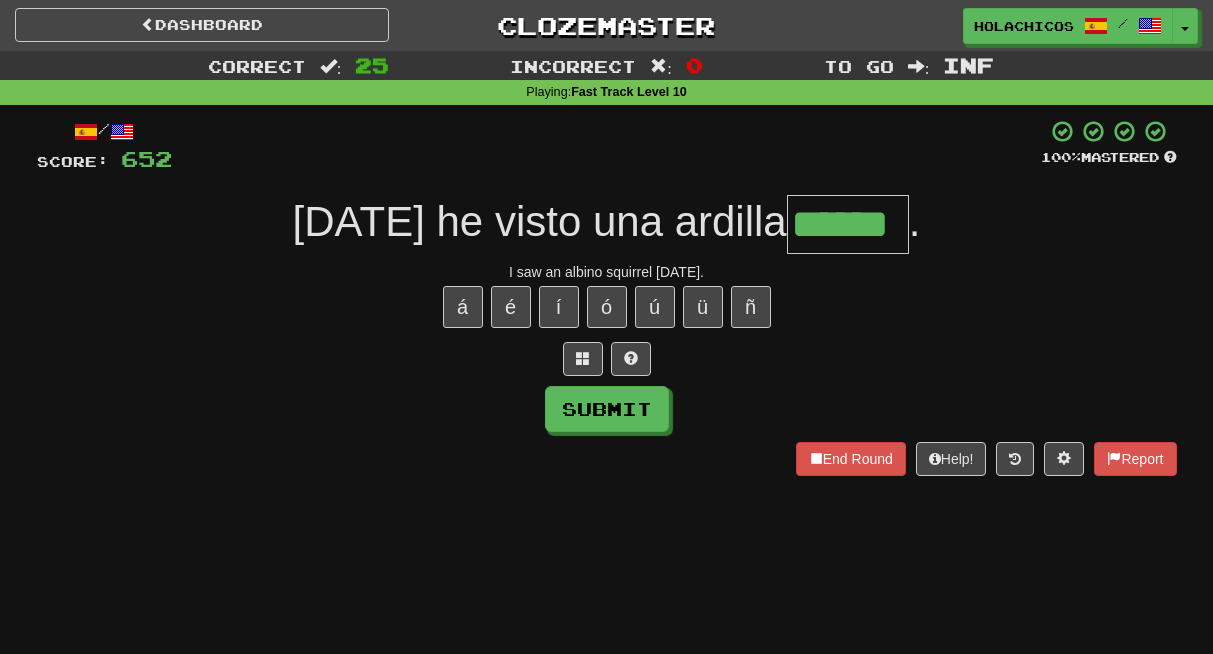 type on "******" 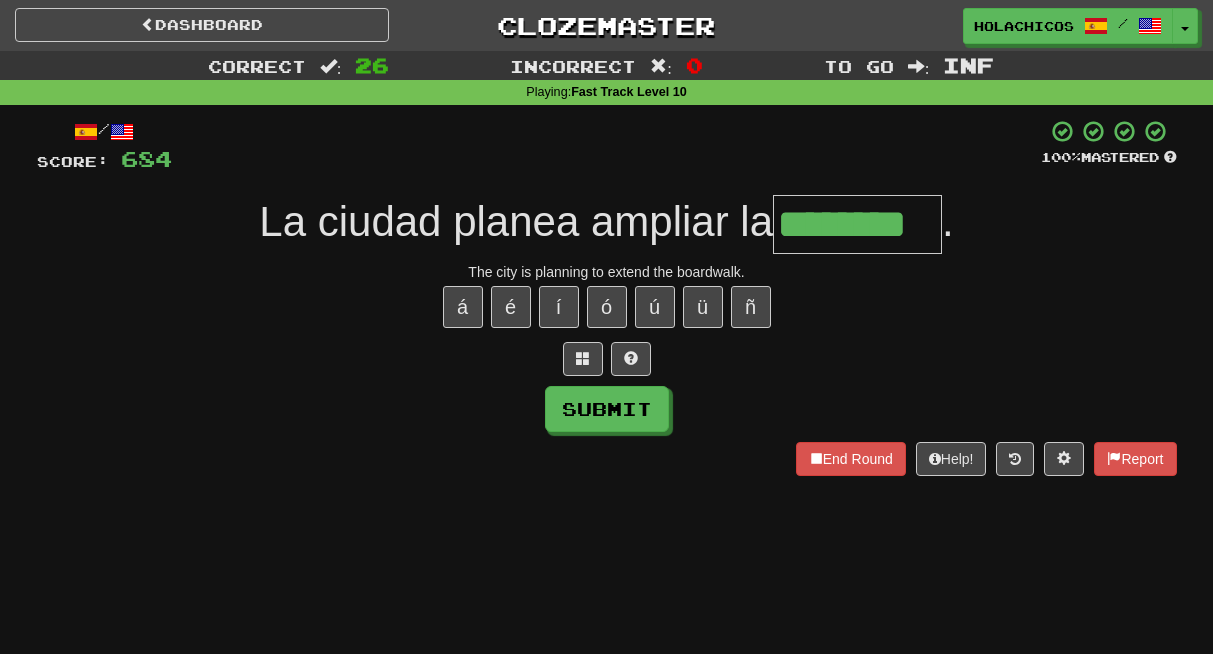 type on "********" 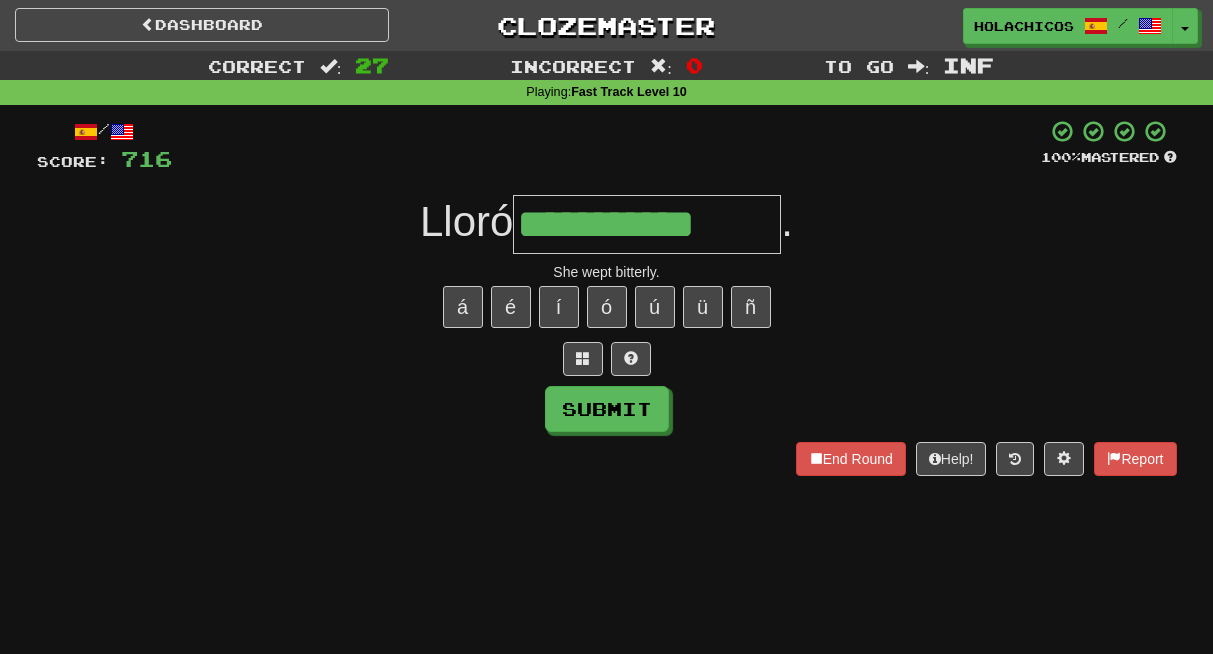 type on "**********" 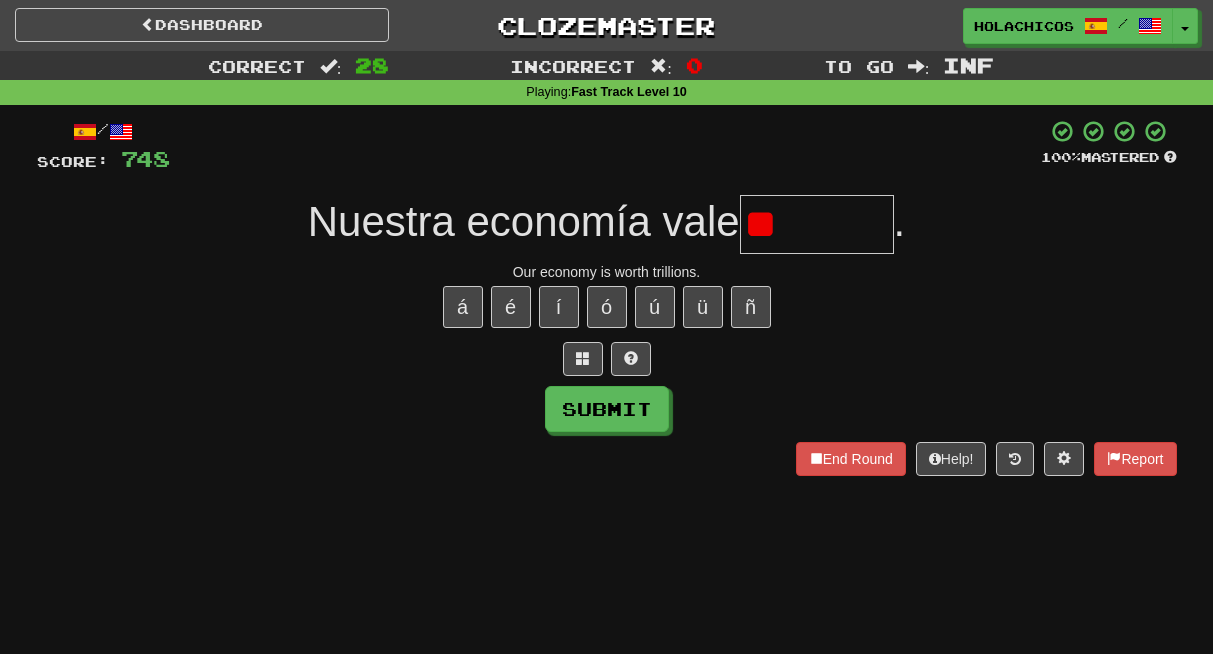 type on "*" 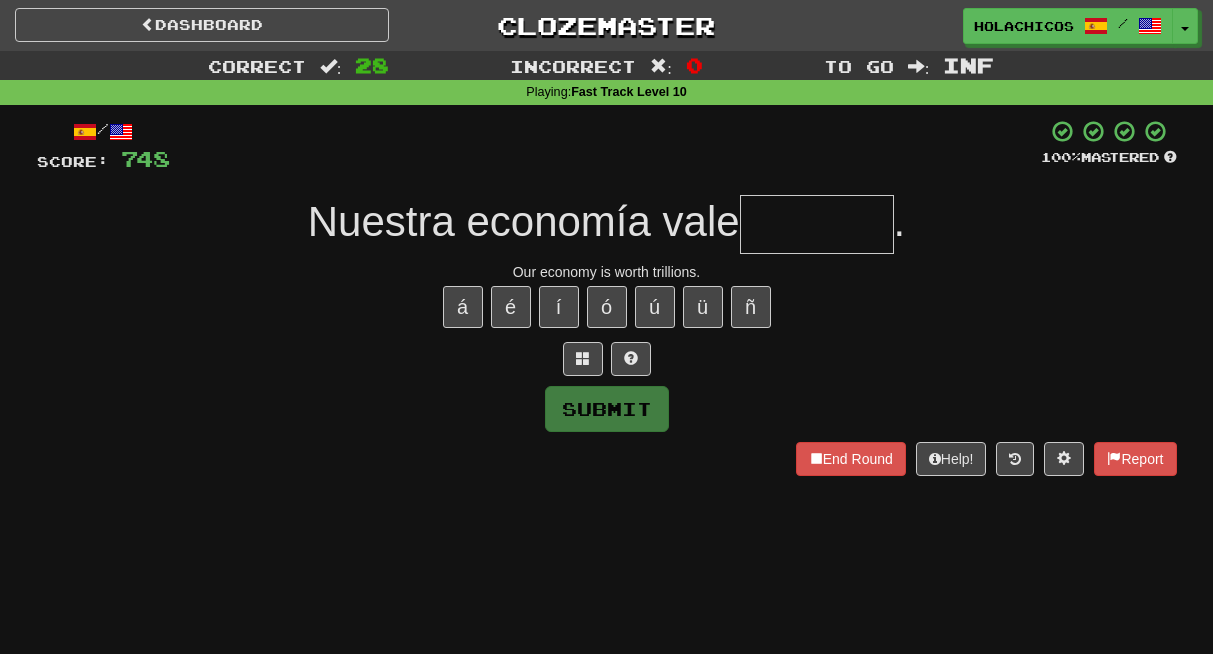 type on "*" 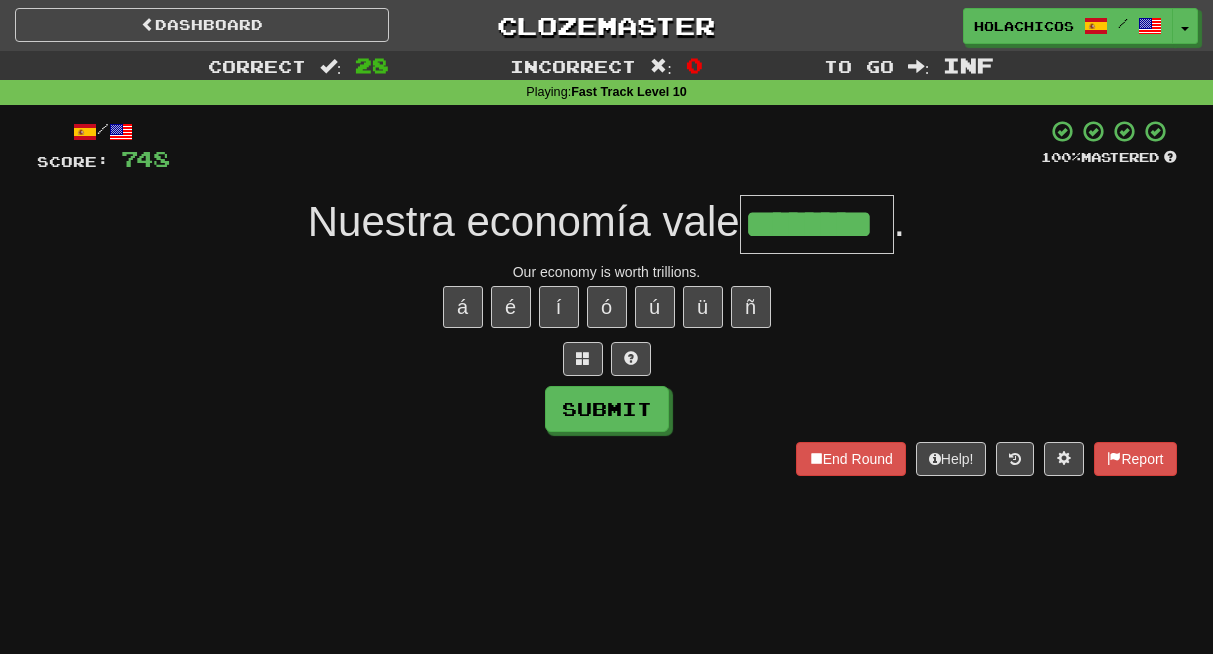 type on "********" 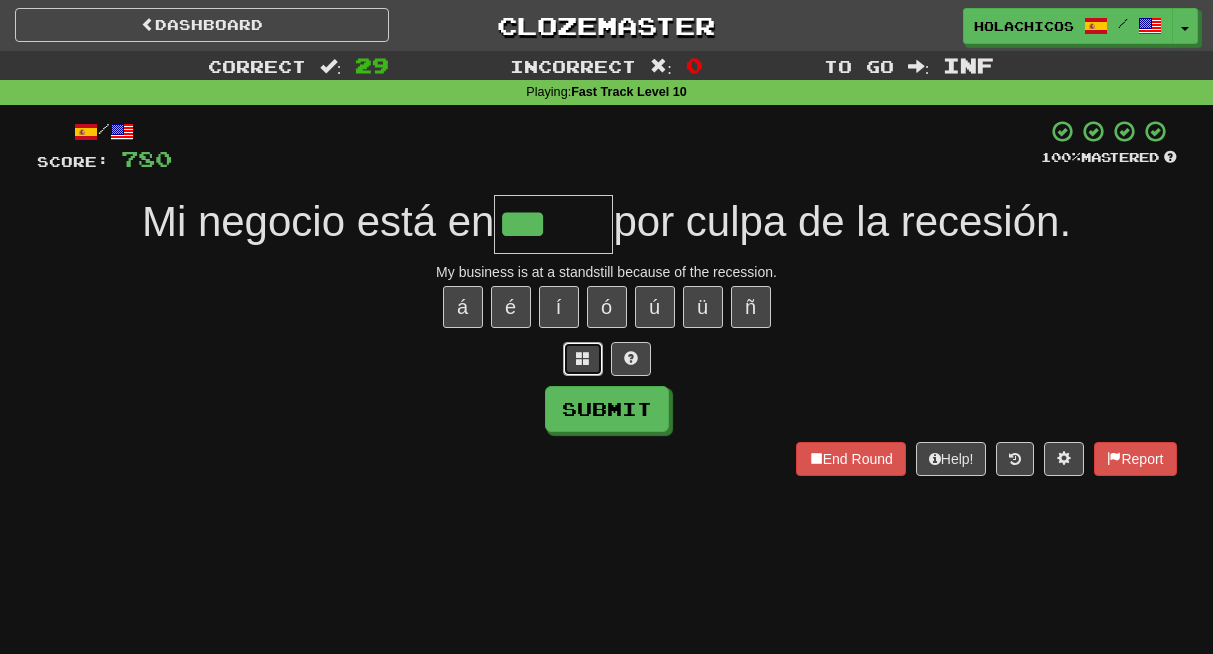 click at bounding box center [583, 358] 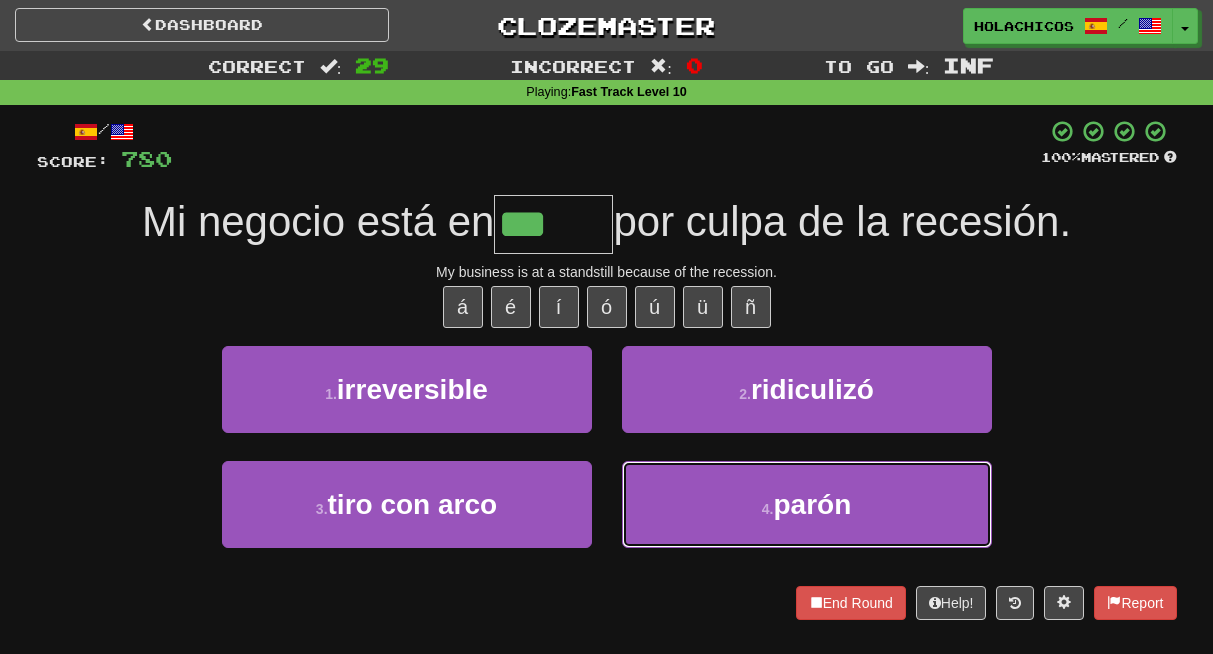 click on "parón" at bounding box center (812, 504) 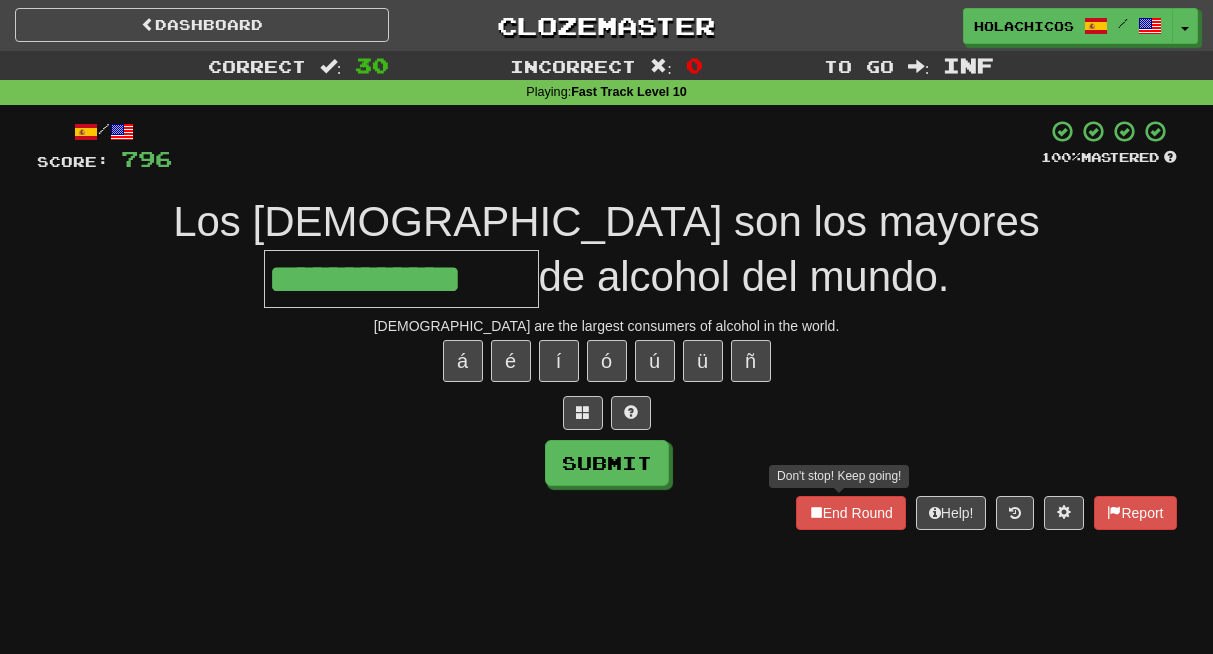 type on "**********" 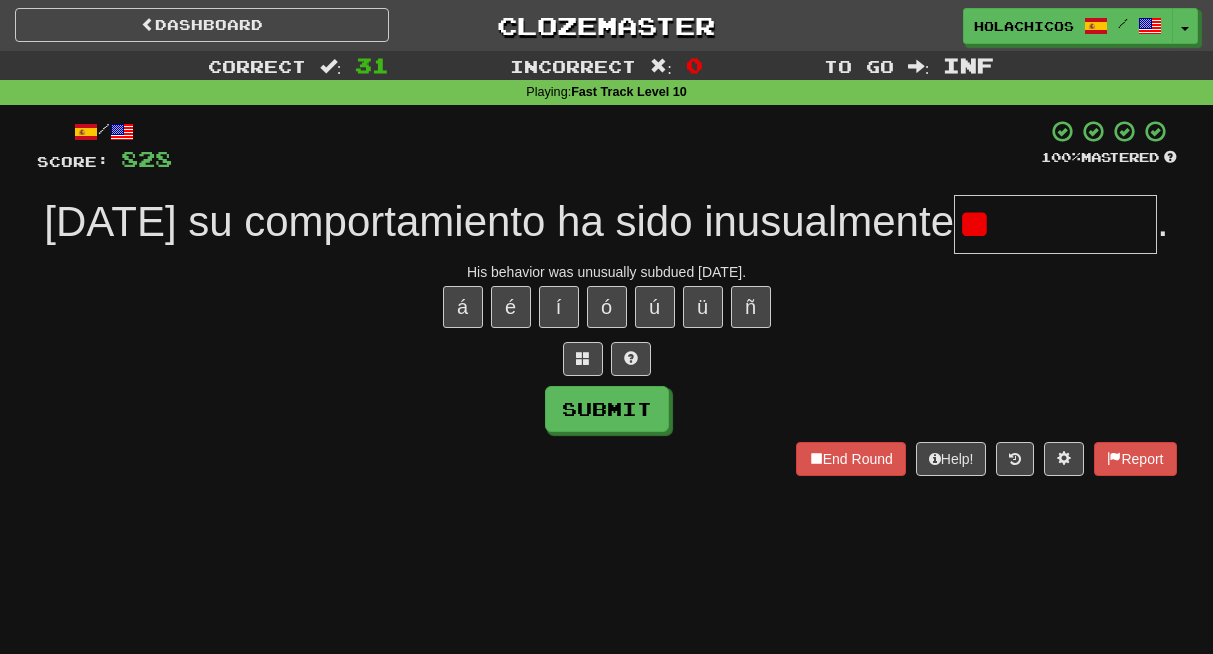 type on "*" 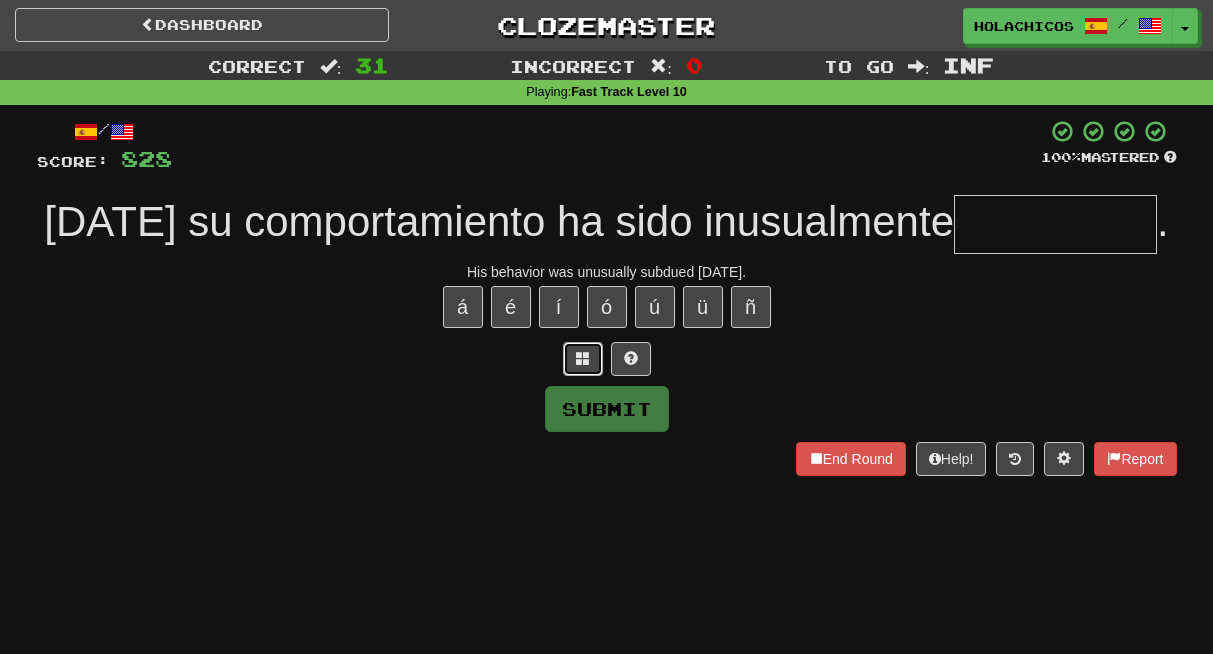 click at bounding box center [583, 359] 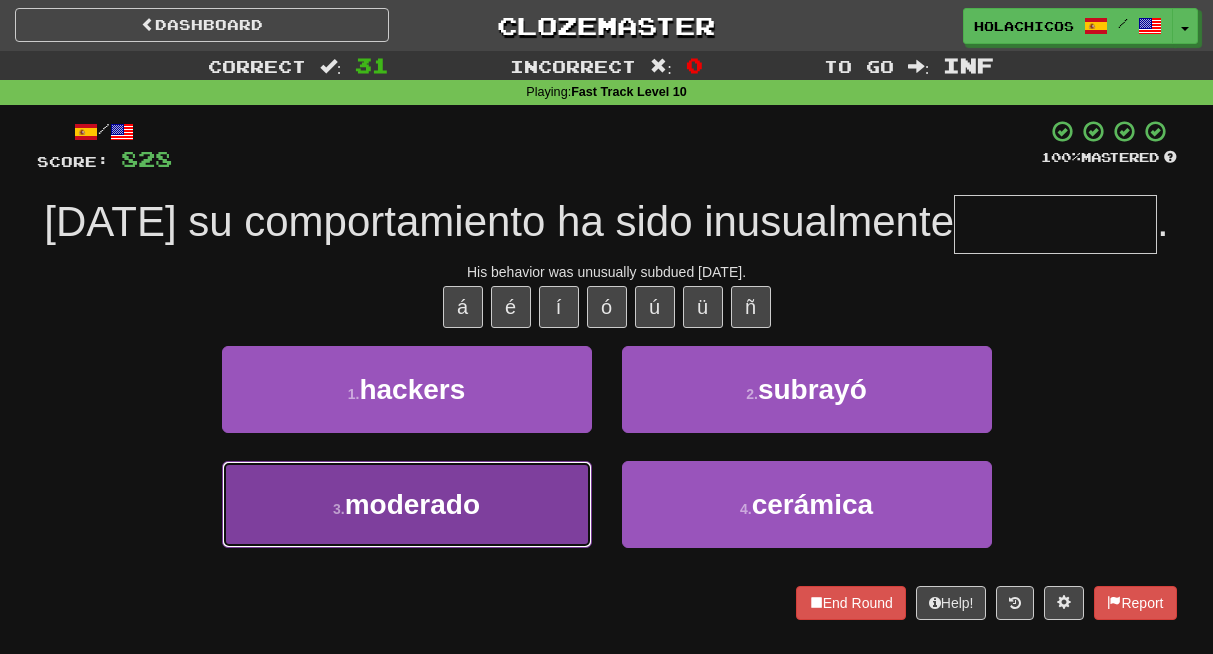 click on "3 .  moderado" at bounding box center [407, 504] 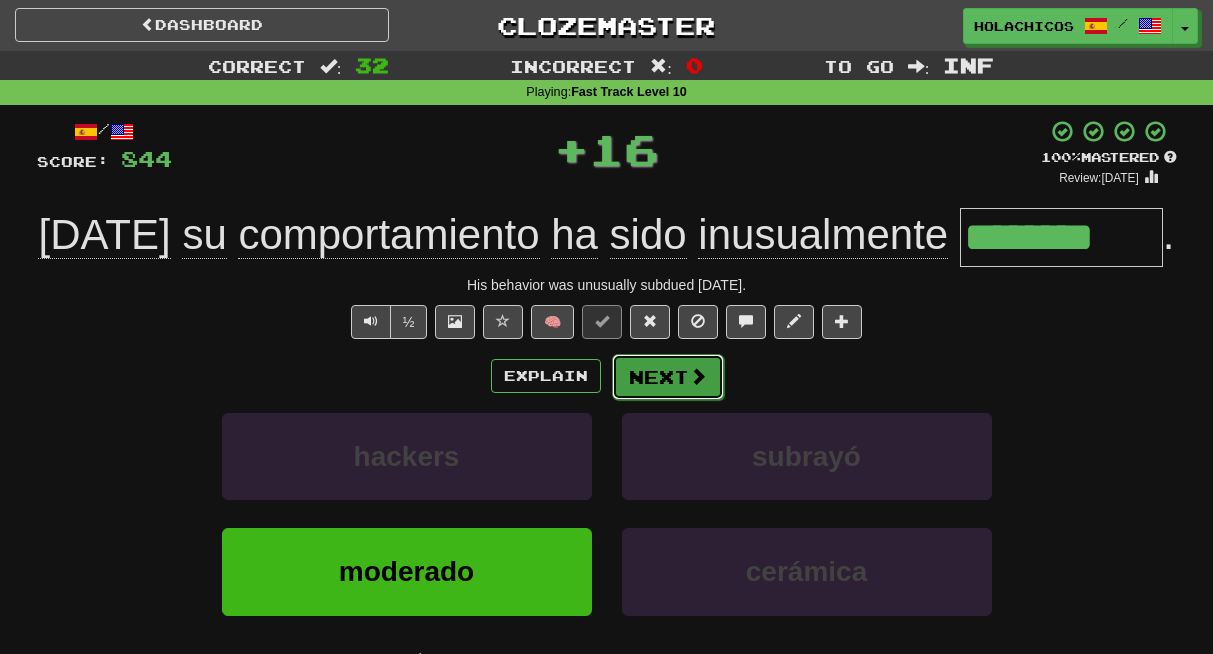 click on "Next" at bounding box center (668, 377) 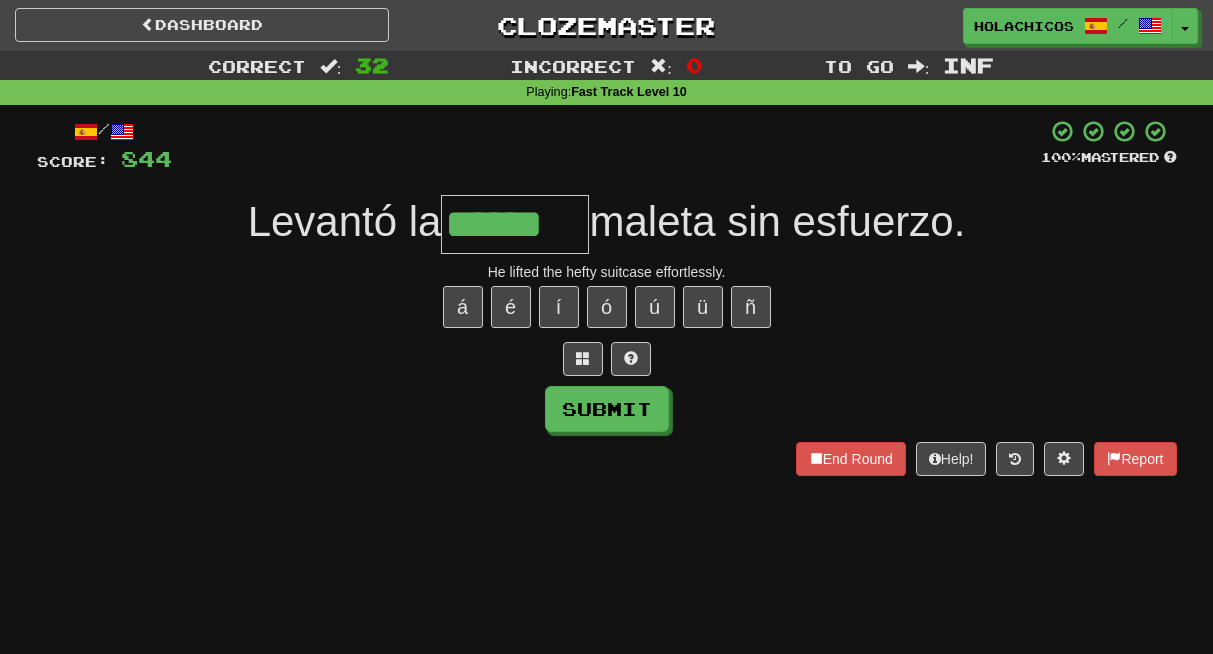 type on "******" 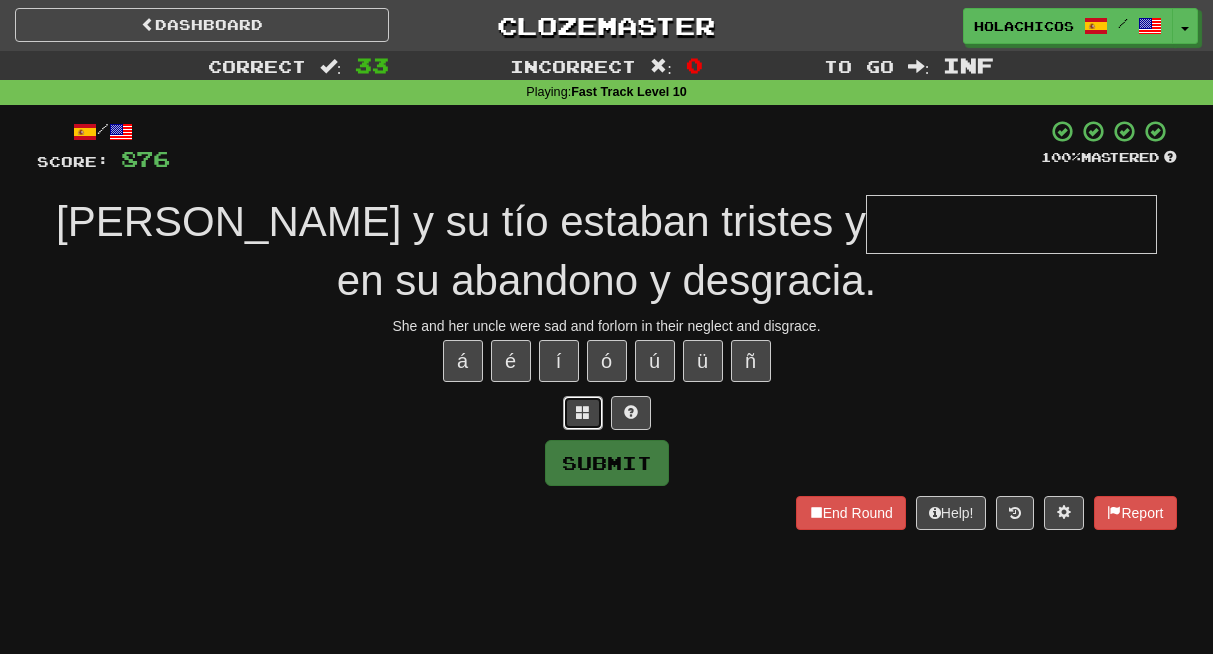 click at bounding box center (583, 412) 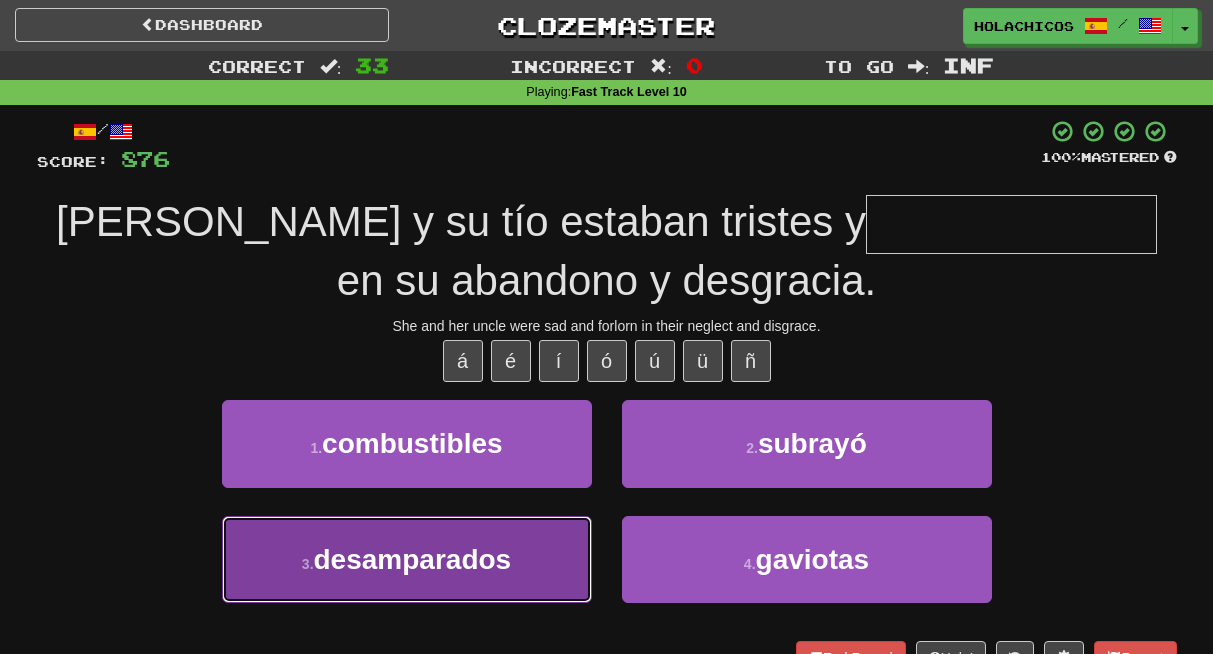 click on "desamparados" at bounding box center (413, 559) 